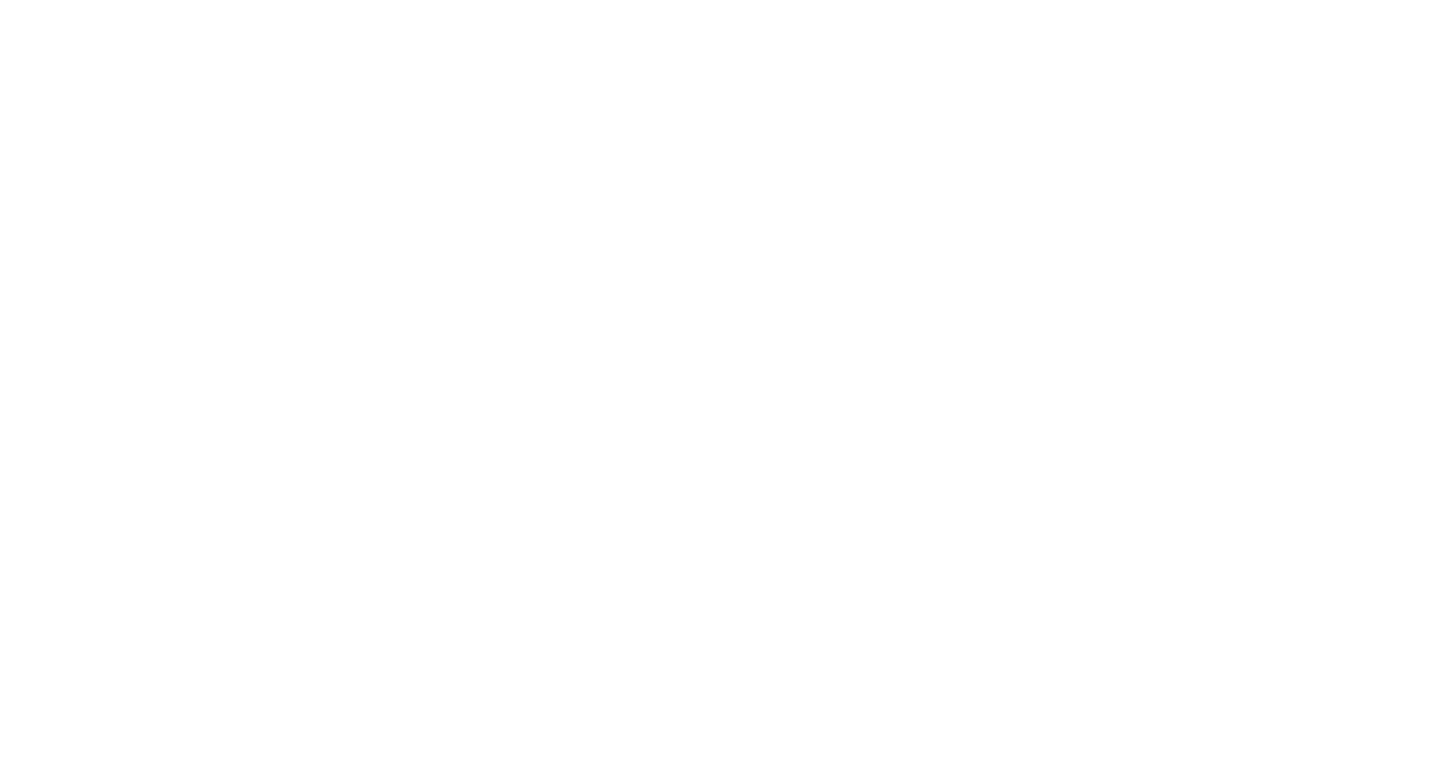 scroll, scrollTop: 0, scrollLeft: 0, axis: both 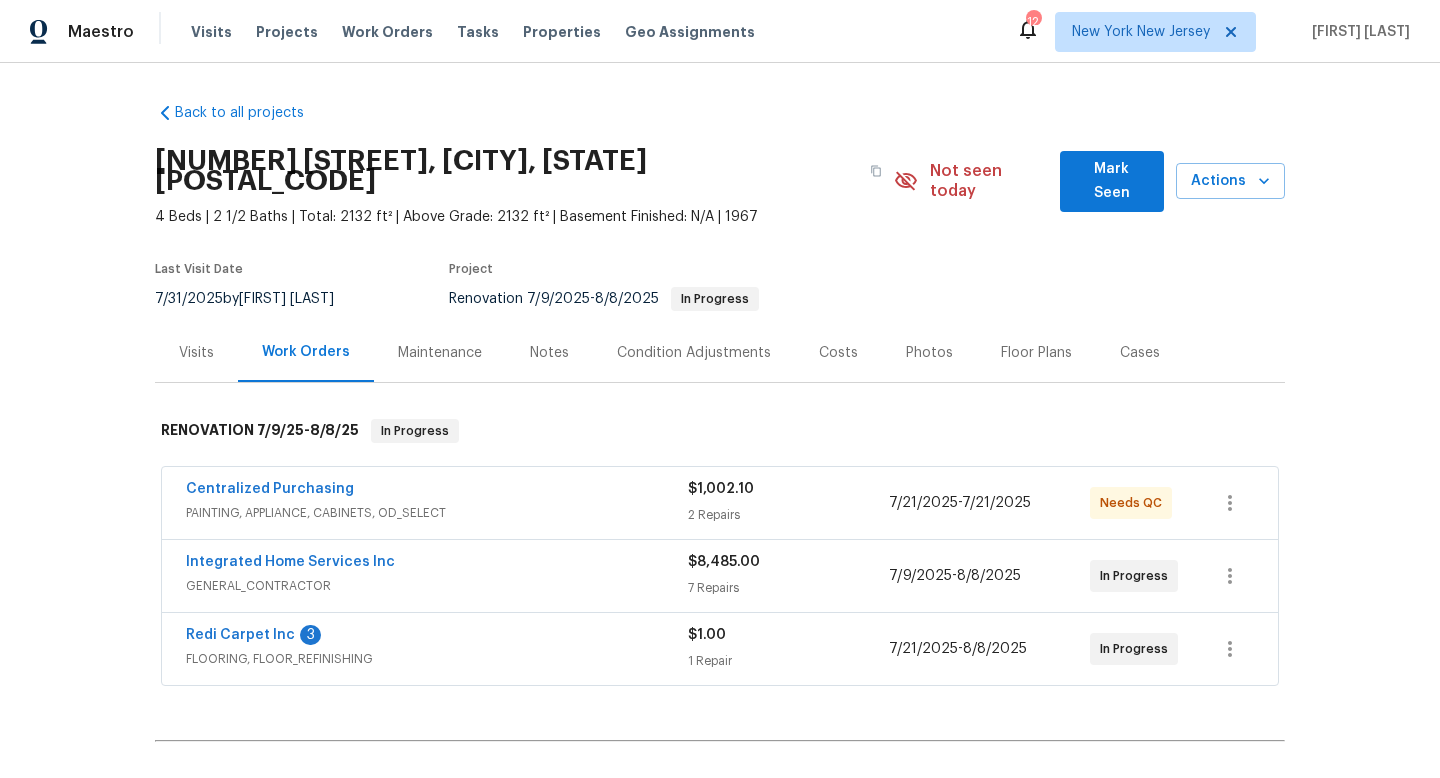 click on "Visits" at bounding box center (196, 353) 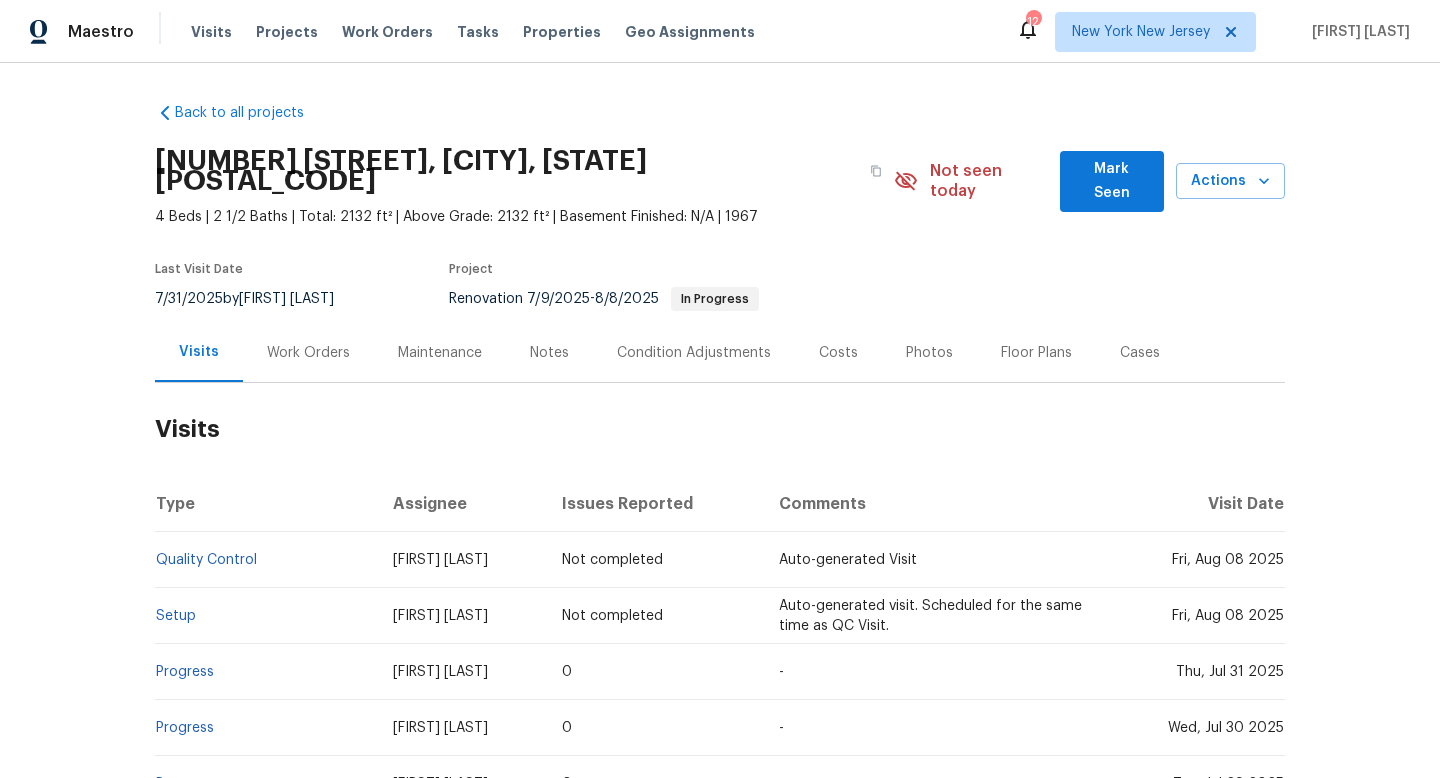click on "Visits" at bounding box center [720, 429] 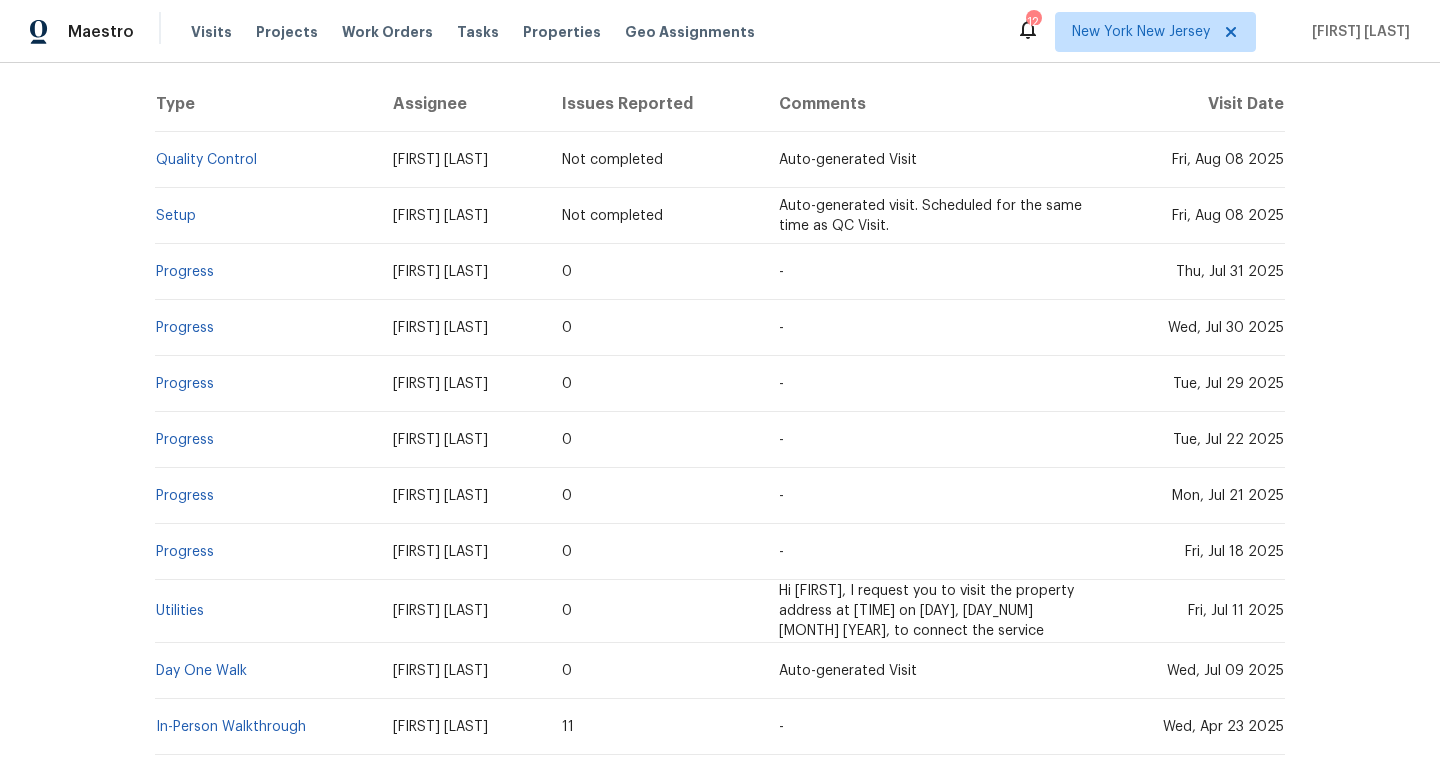 scroll, scrollTop: 440, scrollLeft: 0, axis: vertical 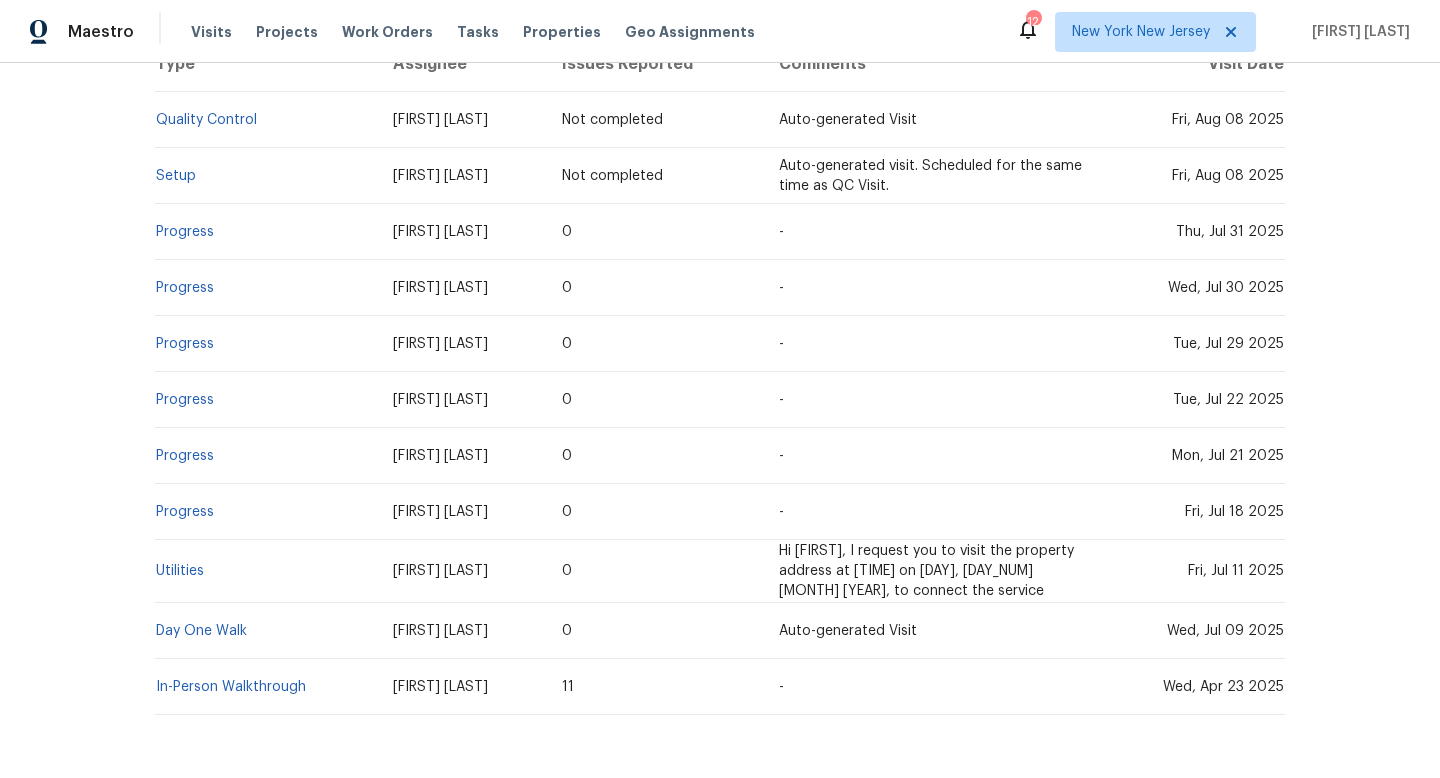 click on "Hi Peter, I request  you to visit the property address at 1:00 am on Monday, 14th July 2025, to connect the service" at bounding box center (926, 571) 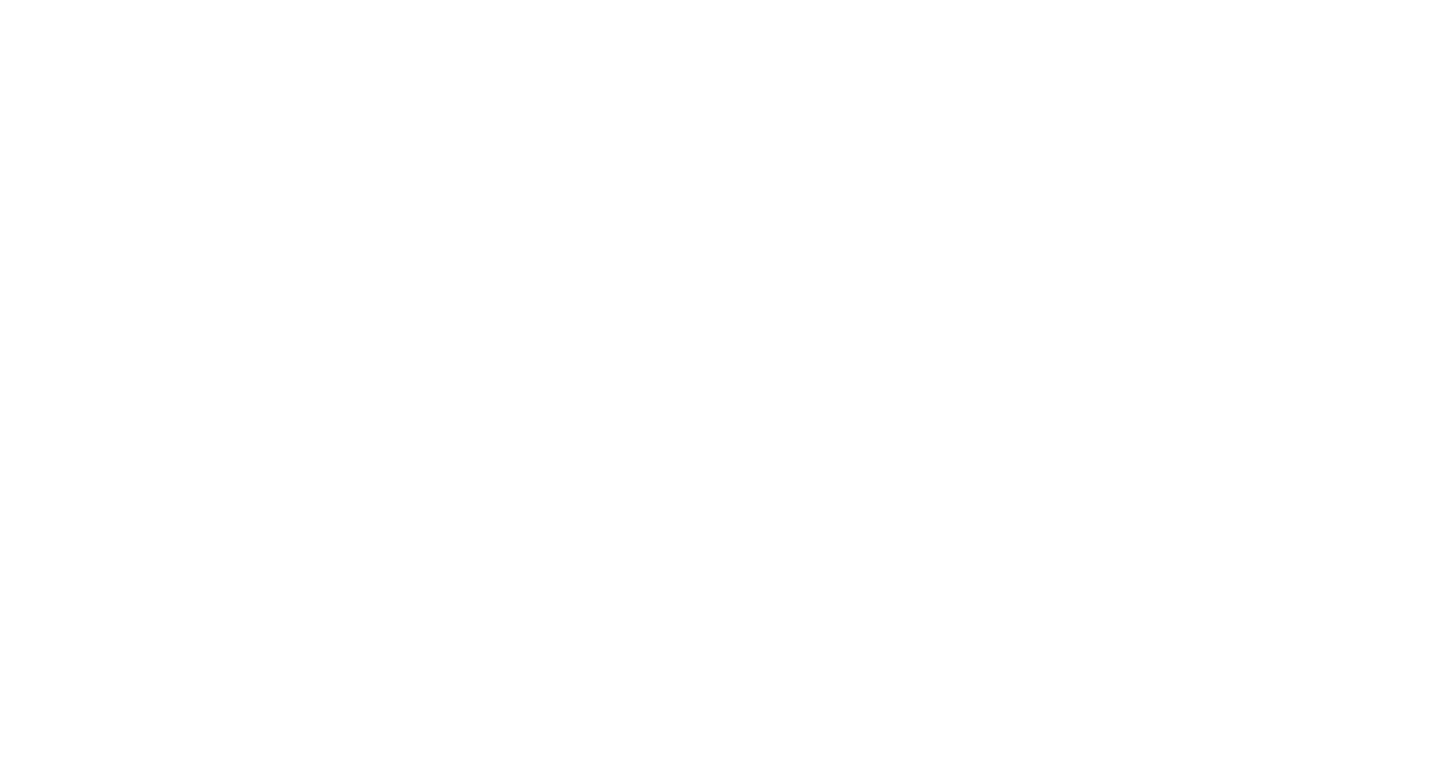 scroll, scrollTop: 0, scrollLeft: 0, axis: both 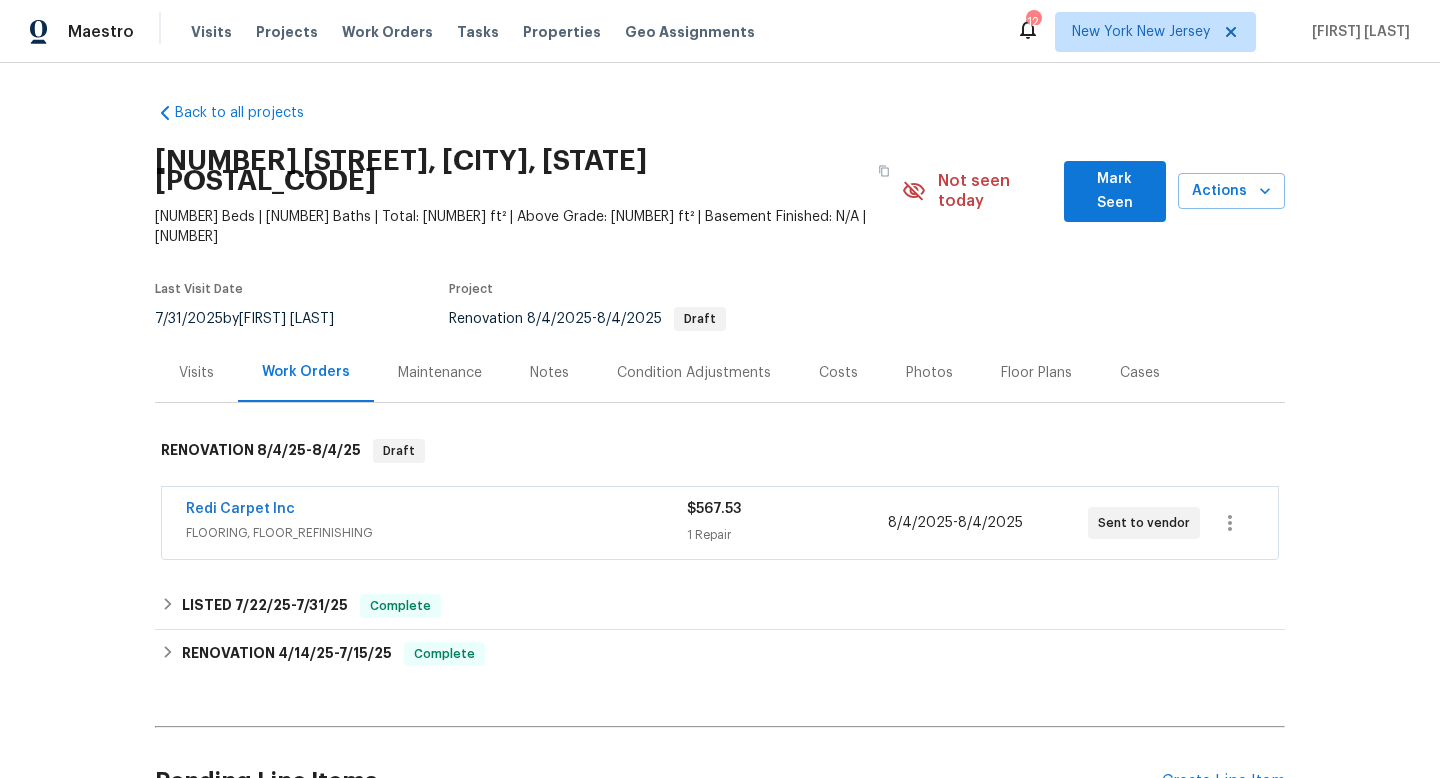 click on "Visits" at bounding box center [196, 373] 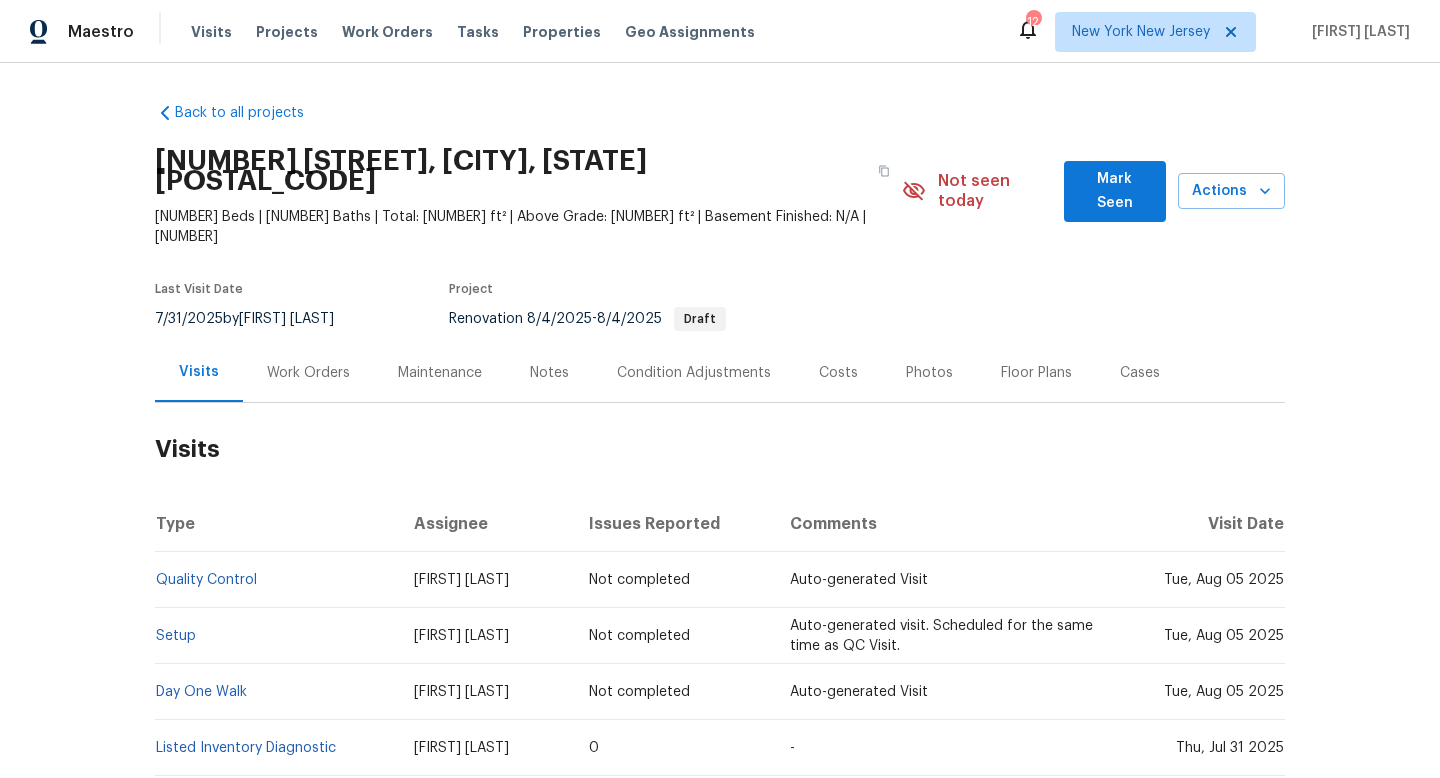 click on "Back to all projects 271 Lincoln Ave, Roosevelt, NY 11575 4 Beds | 3 Baths | Total: 1476 ft² | Above Grade: 1476 ft² | Basement Finished: N/A | 1954 Not seen today Mark Seen Actions Last Visit Date 7/31/2025  by  Peter Boucher   Project Renovation   8/4/2025  -  8/4/2025 Draft Visits Work Orders Maintenance Notes Condition Adjustments Costs Photos Floor Plans Cases Visits Type Assignee Issues Reported Comments Visit Date Quality Control Peter Boucher Not completed Auto-generated Visit Tue, Aug 05 2025 Setup Peter Boucher Not completed Auto-generated visit. Scheduled for the same time as QC Visit. Tue, Aug 05 2025 Day One Walk Peter Boucher Not completed Auto-generated Visit Tue, Aug 05 2025 Listed Inventory Diagnostic Peter Boucher 0 - Thu, Jul 31 2025 Home Feedback P1 Peter Boucher 0 Feedback Message: RSV says was educated backdoor is open, he never visit the house in person but could be the backdoor left open by a suspect Mon, Jul 28 2025 Quality Control Peter Boucher 0 Auto-generated Visit Setup 0 0 - -" at bounding box center (720, 420) 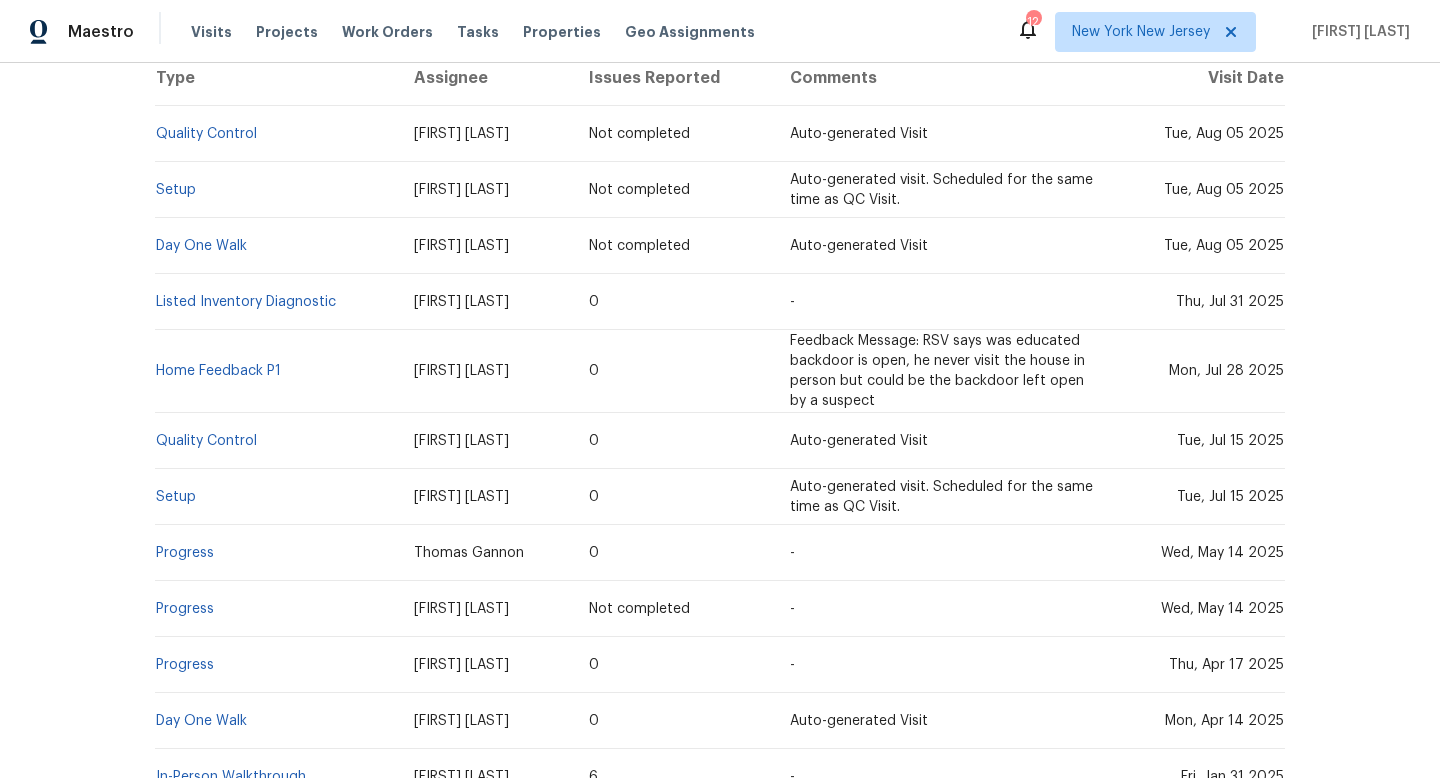 scroll, scrollTop: 440, scrollLeft: 0, axis: vertical 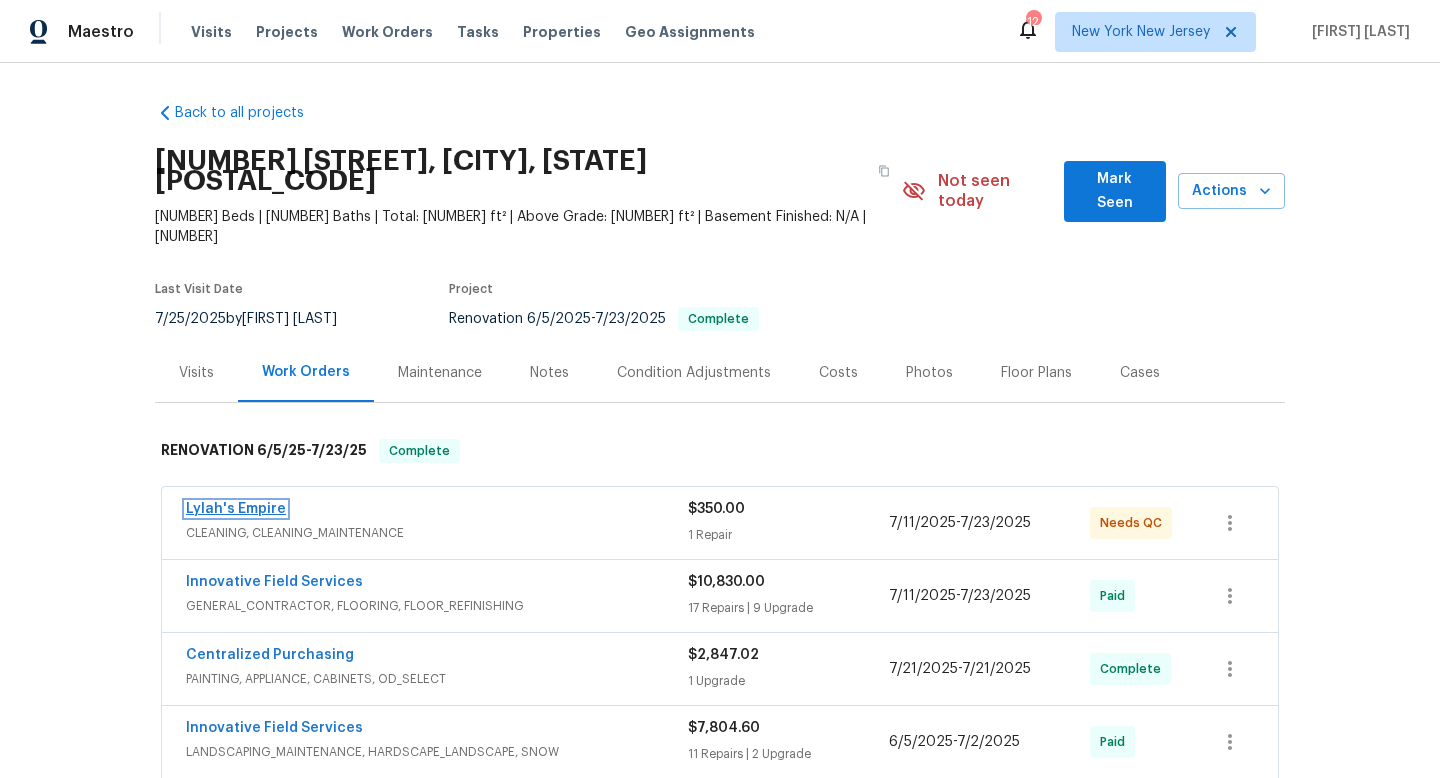click on "Lylah's Empire" at bounding box center [236, 509] 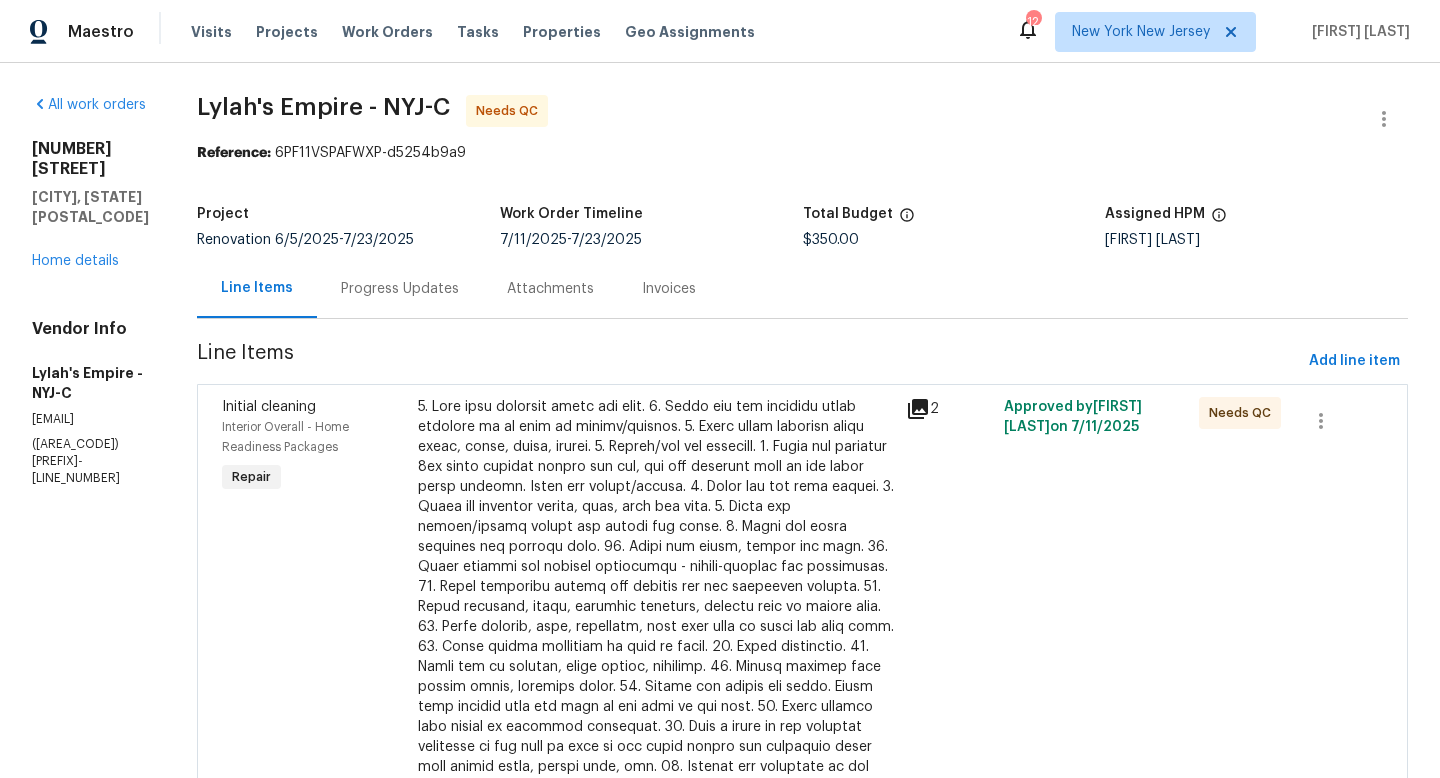 click at bounding box center [656, 597] 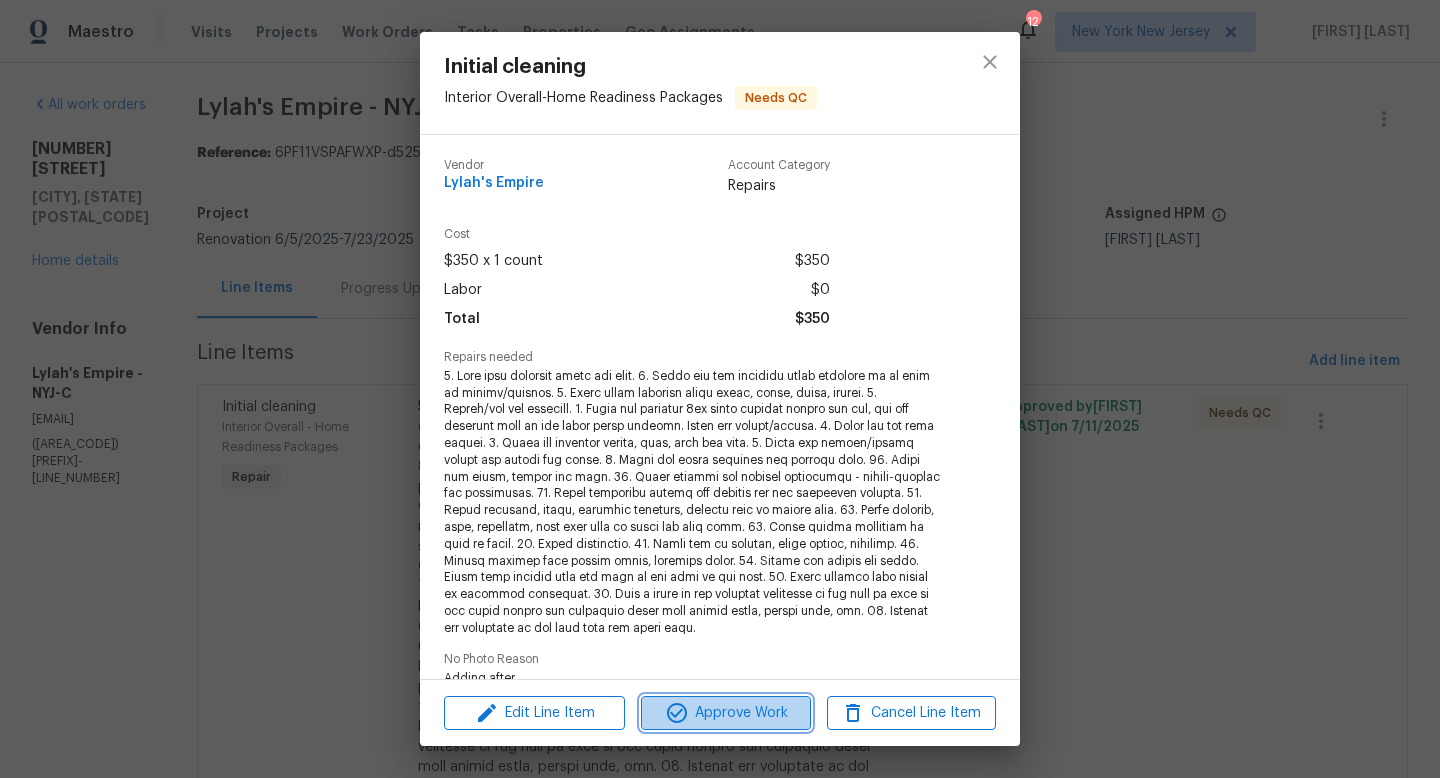 click on "Approve Work" at bounding box center (725, 713) 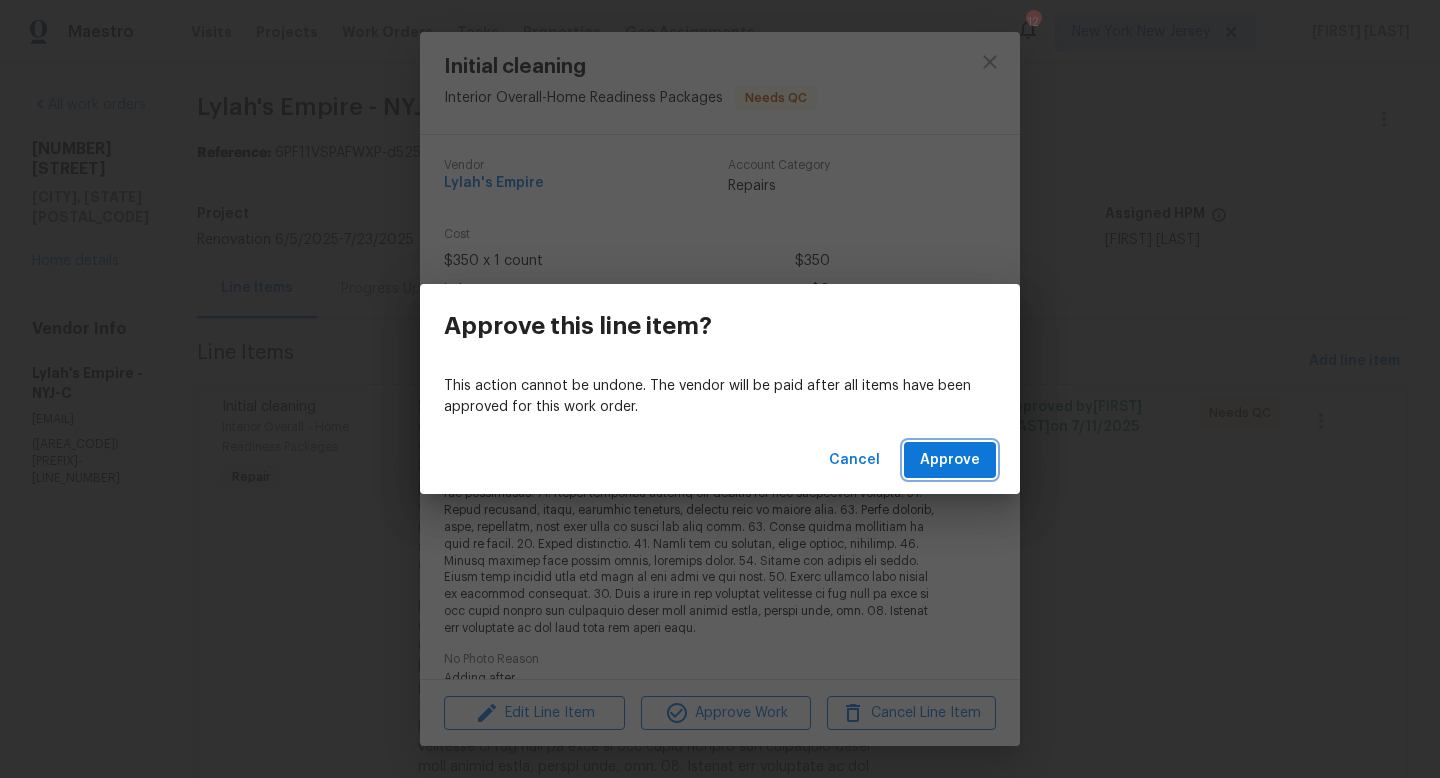 click on "Approve" at bounding box center (950, 460) 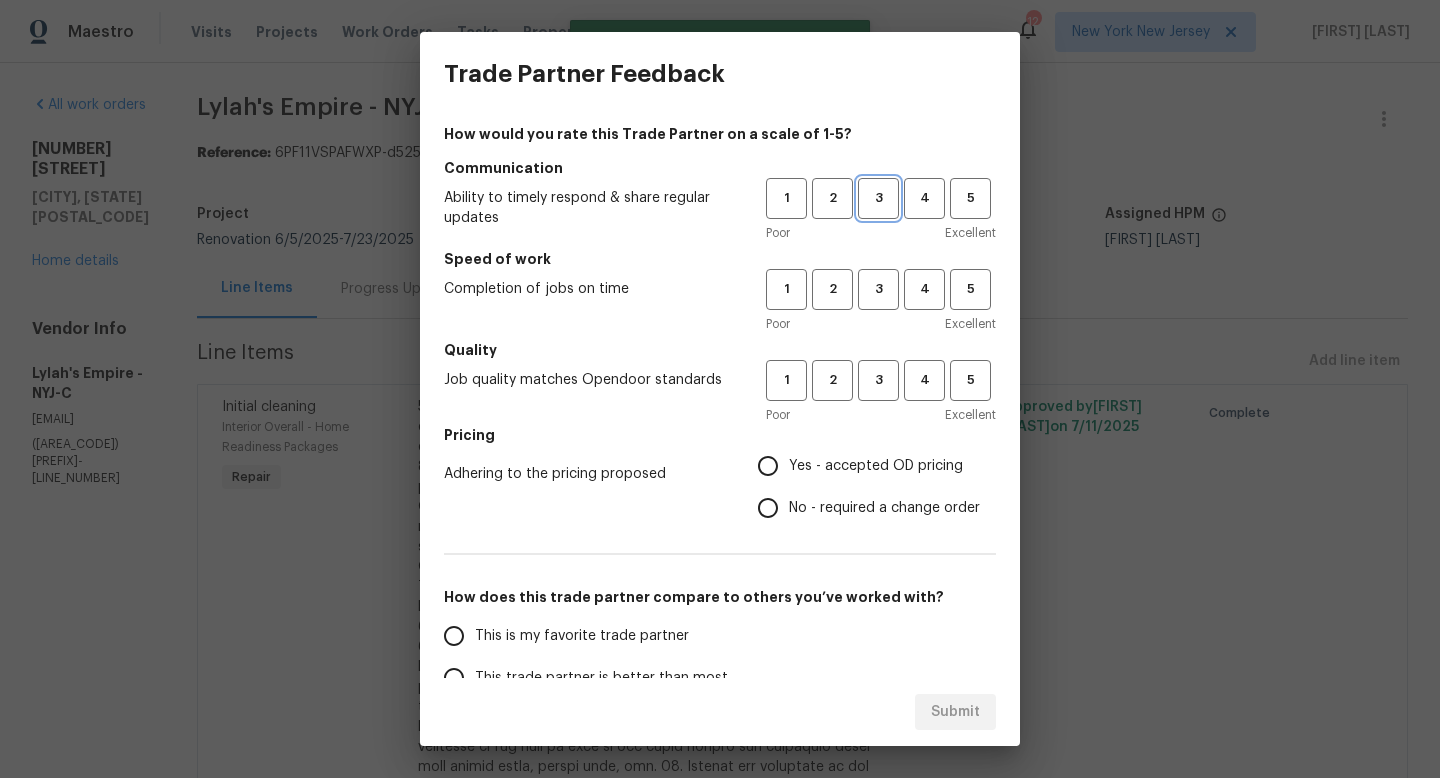 click on "3" at bounding box center (878, 198) 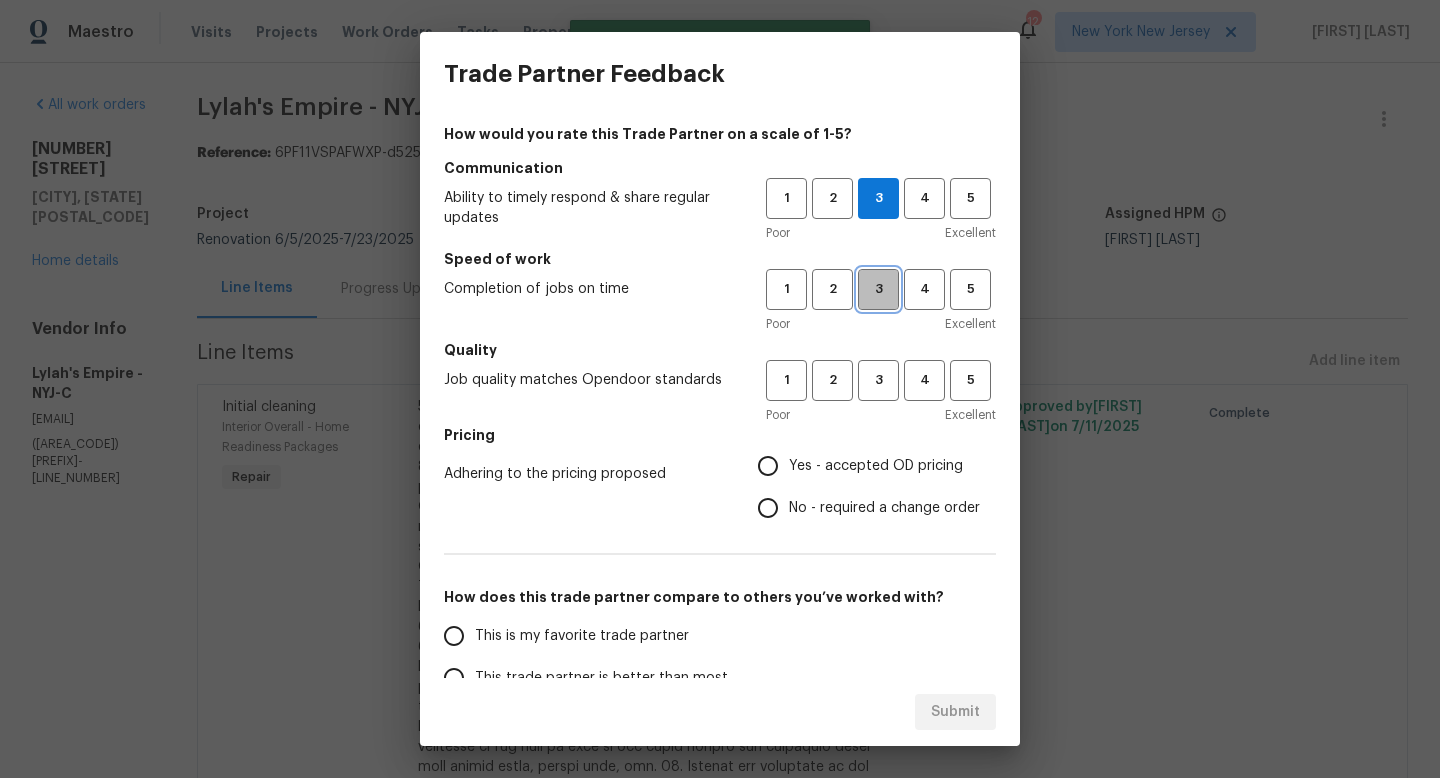 click on "3" at bounding box center (878, 289) 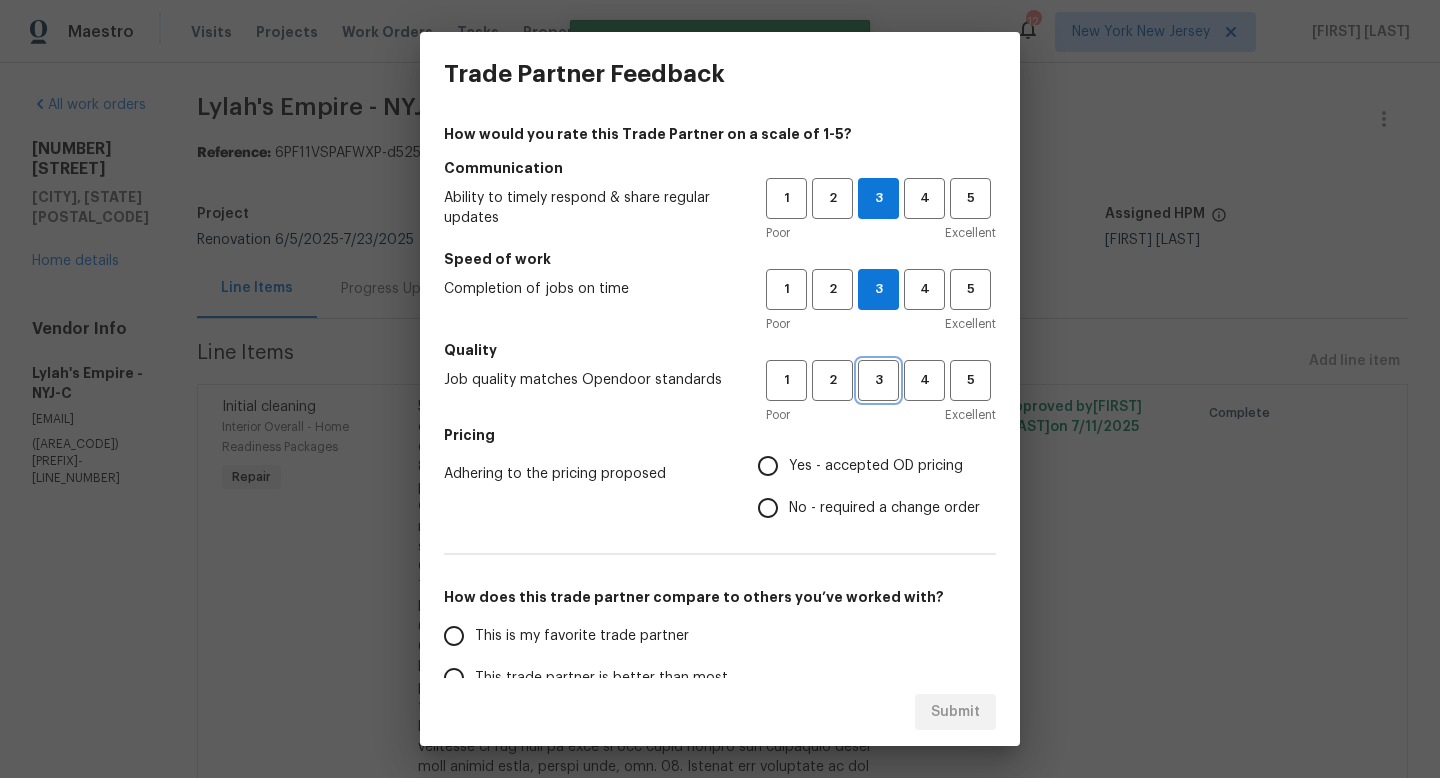 click on "3" at bounding box center (878, 380) 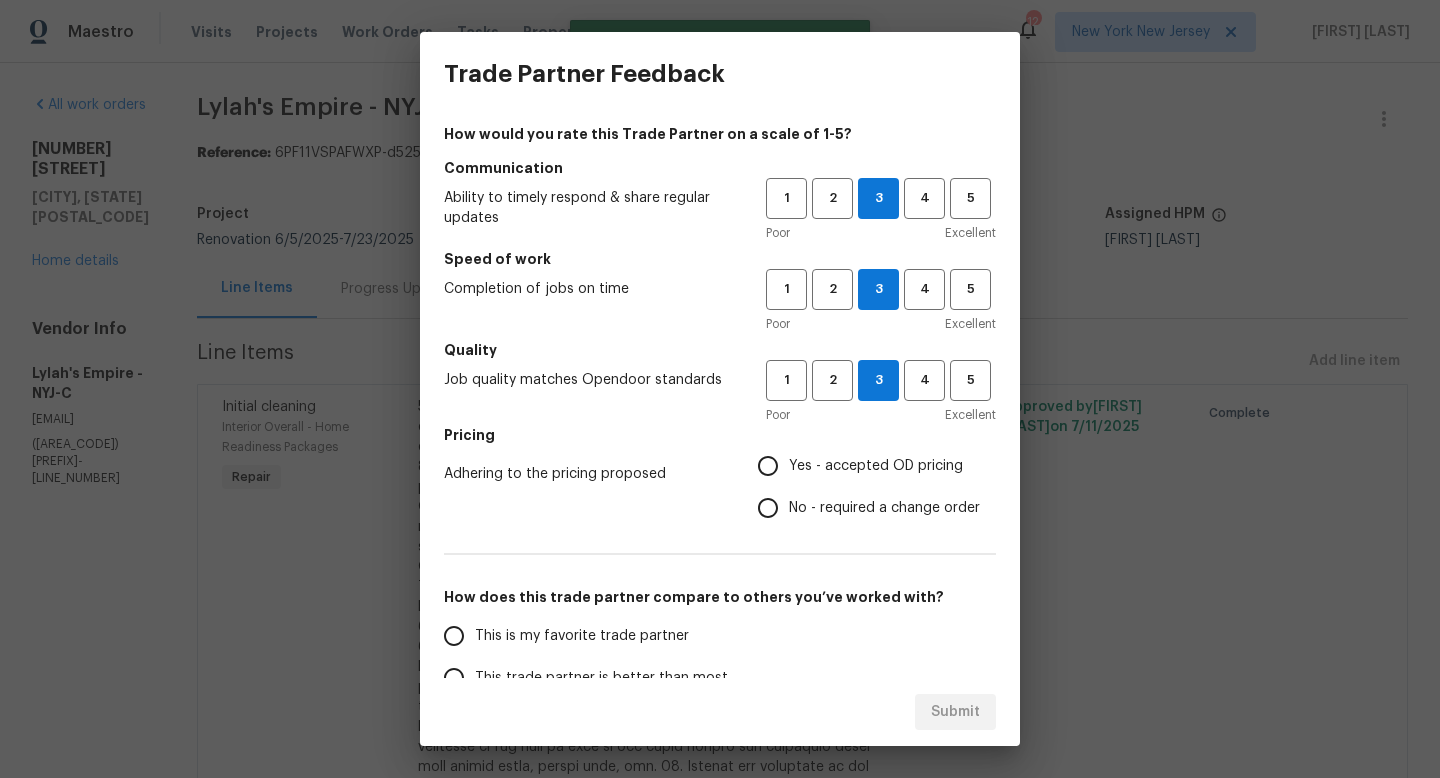 click on "Yes - accepted OD pricing" at bounding box center (876, 466) 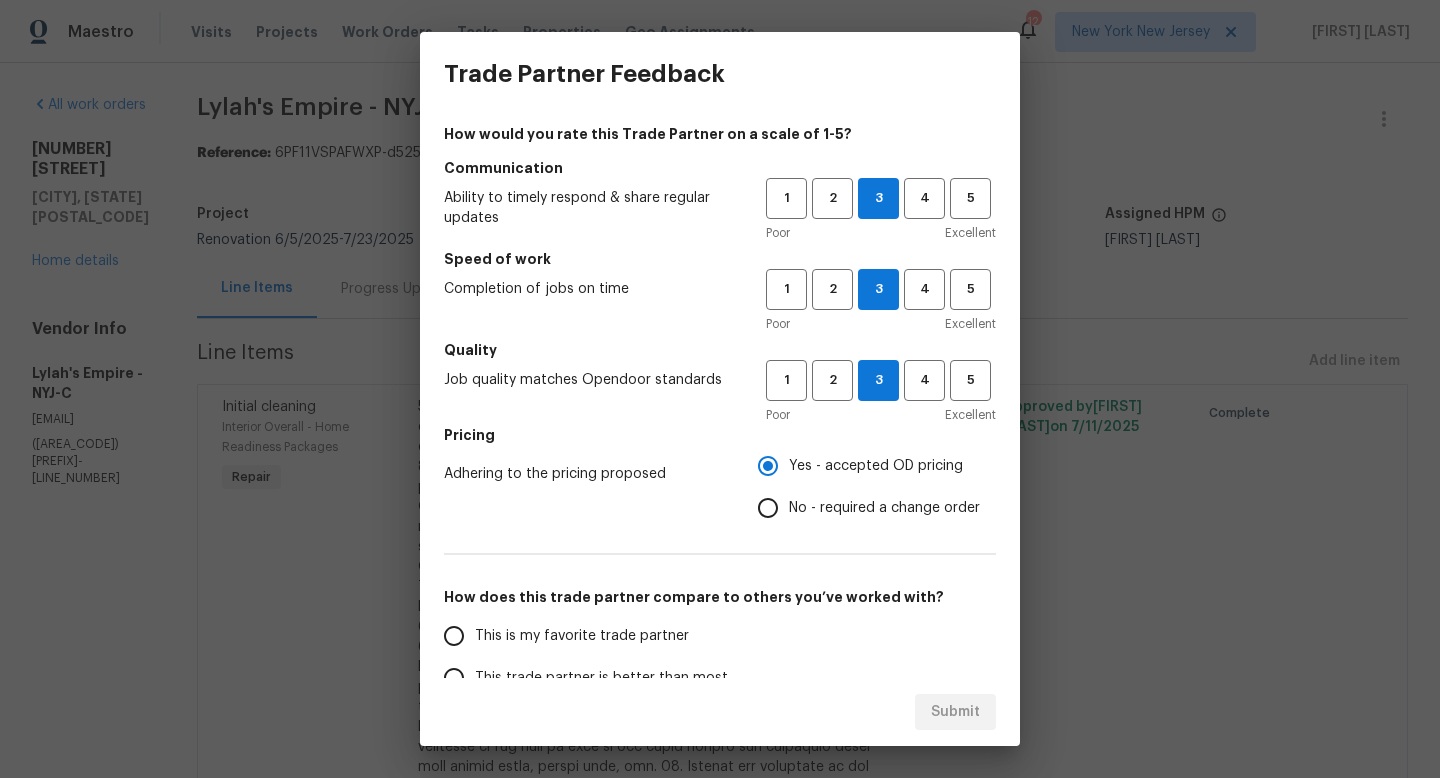 click on "This trade partner is better than most" at bounding box center (601, 678) 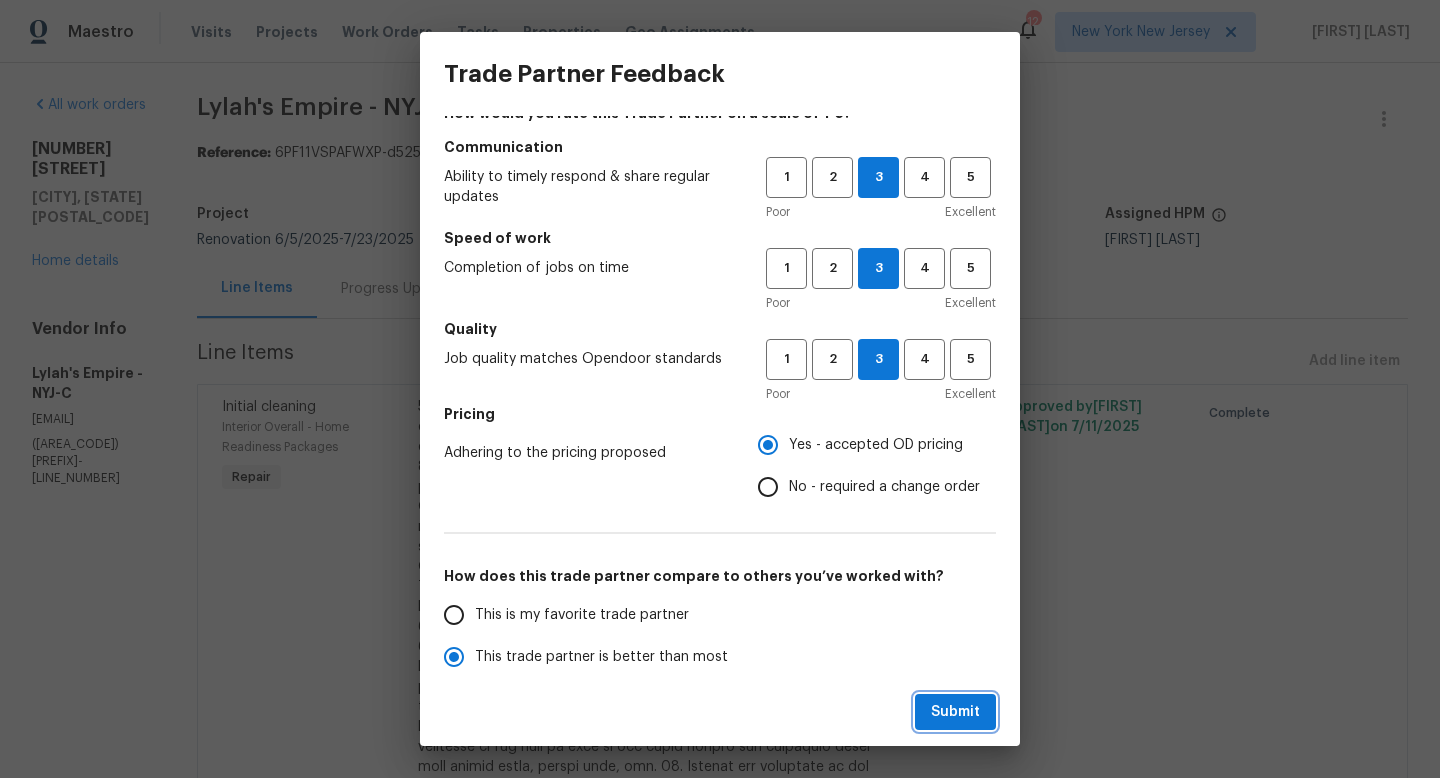 click on "Submit" at bounding box center (955, 712) 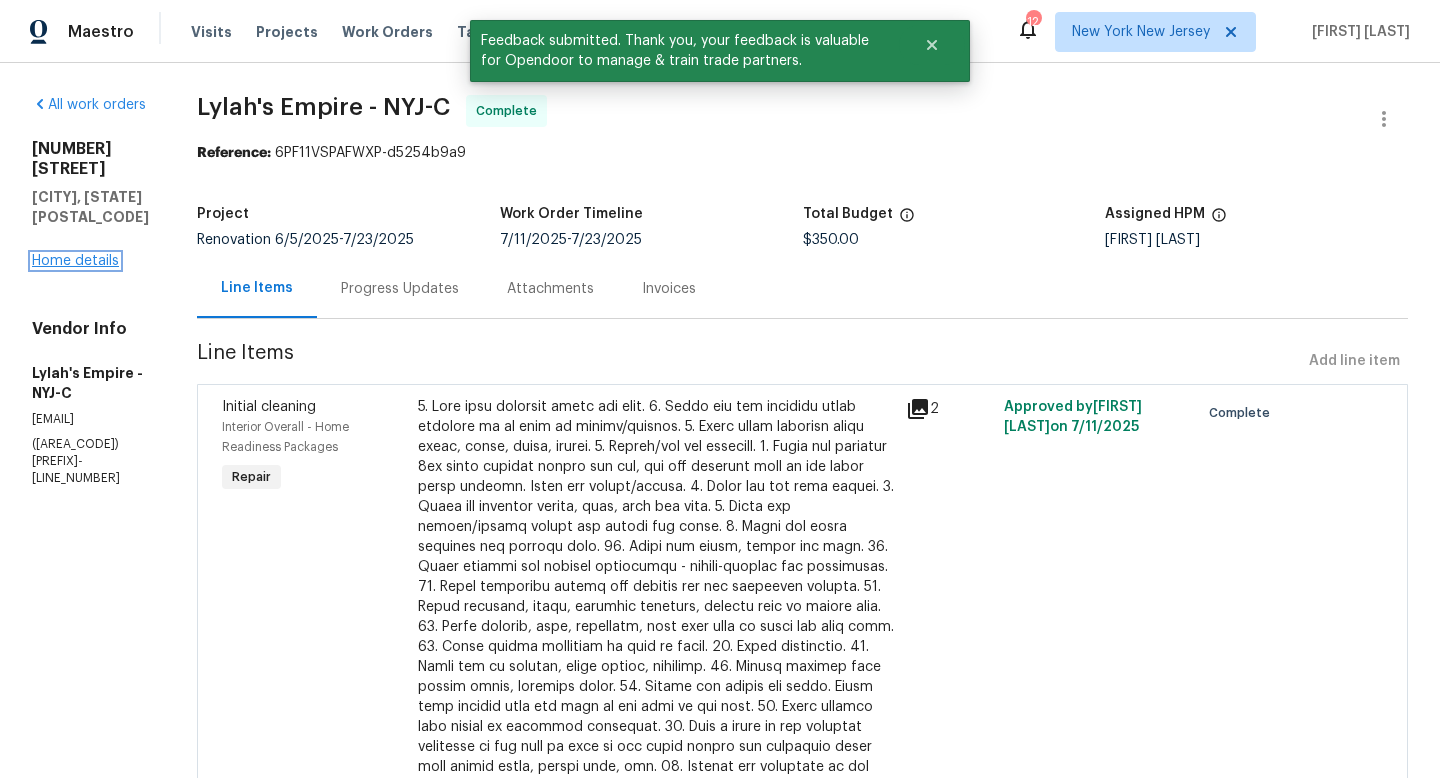 click on "Home details" at bounding box center [75, 261] 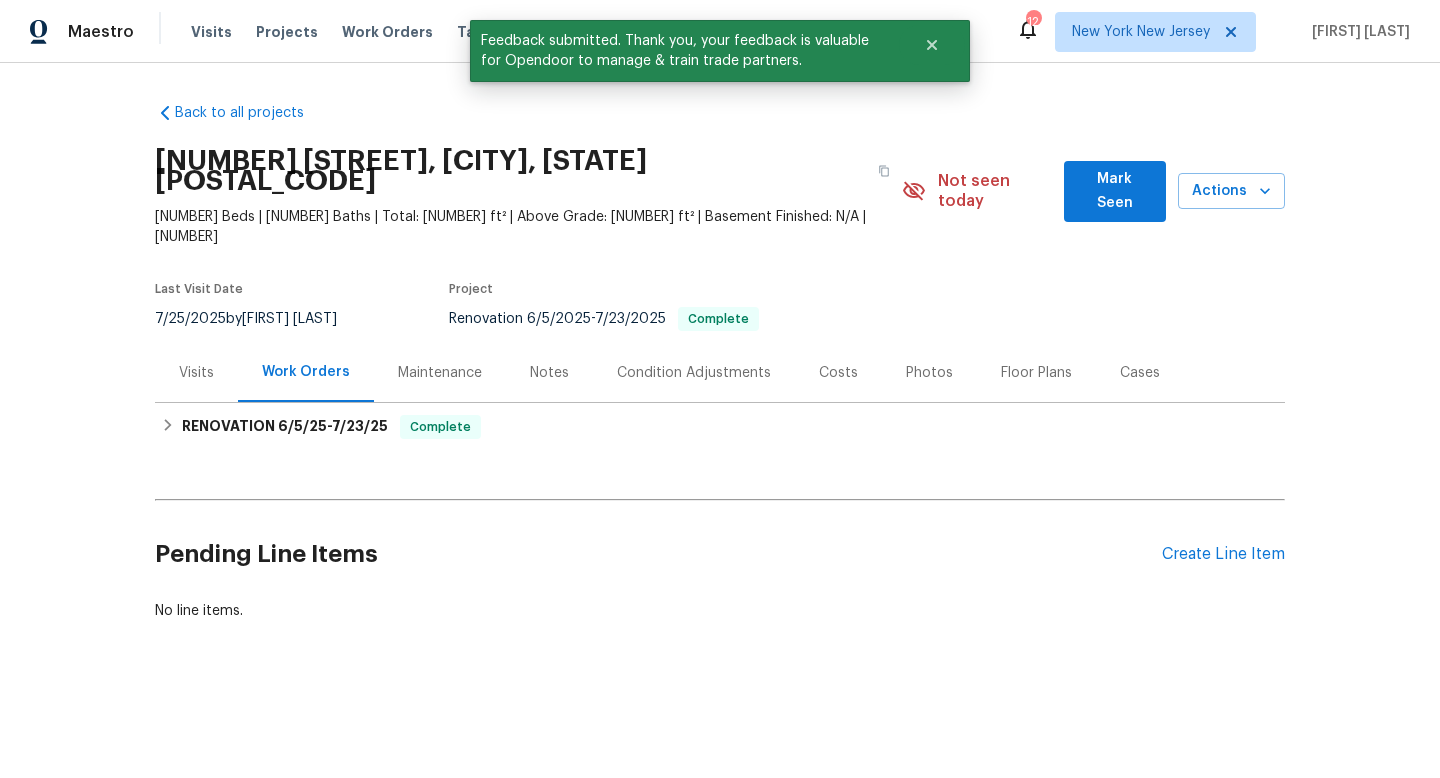 click on "Visits" at bounding box center [196, 373] 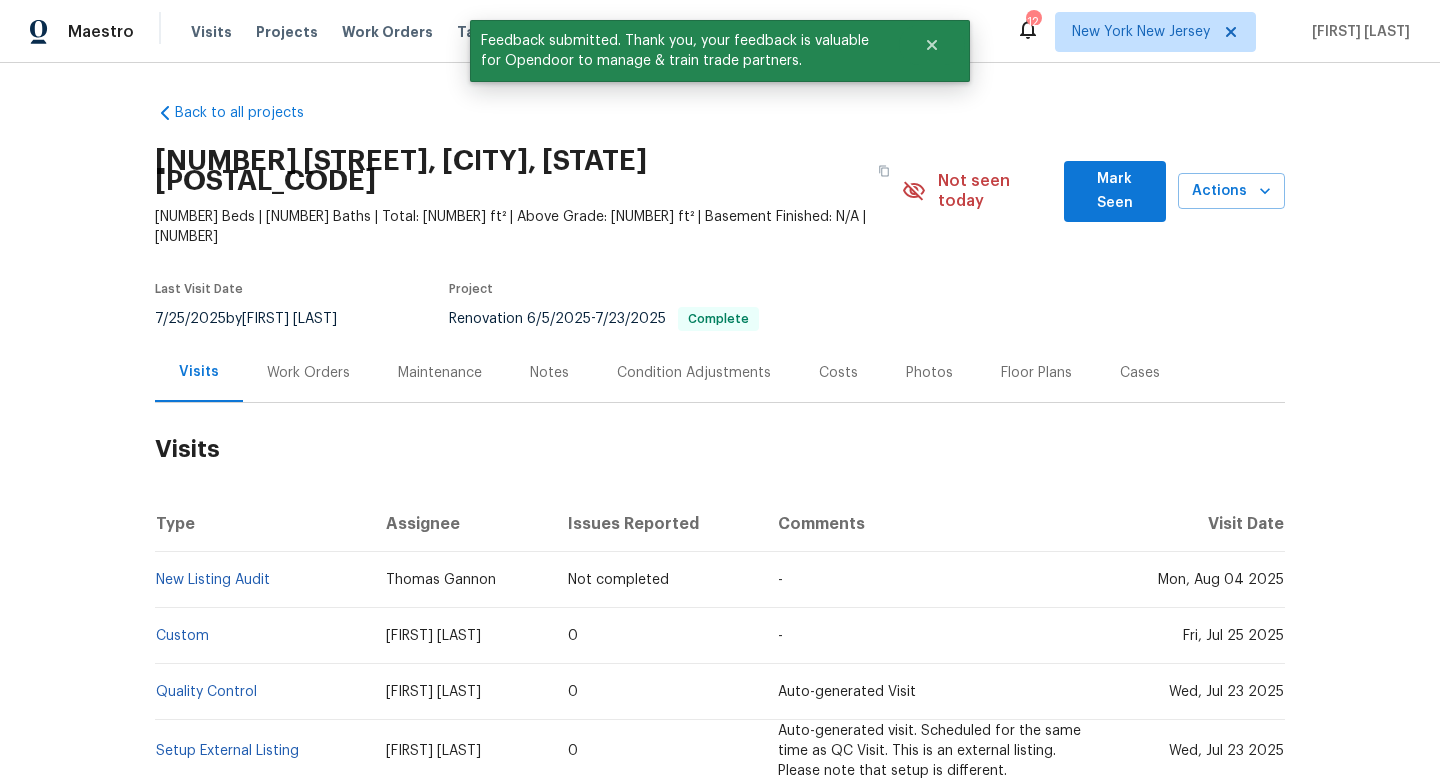 click on "Notes" at bounding box center (549, 372) 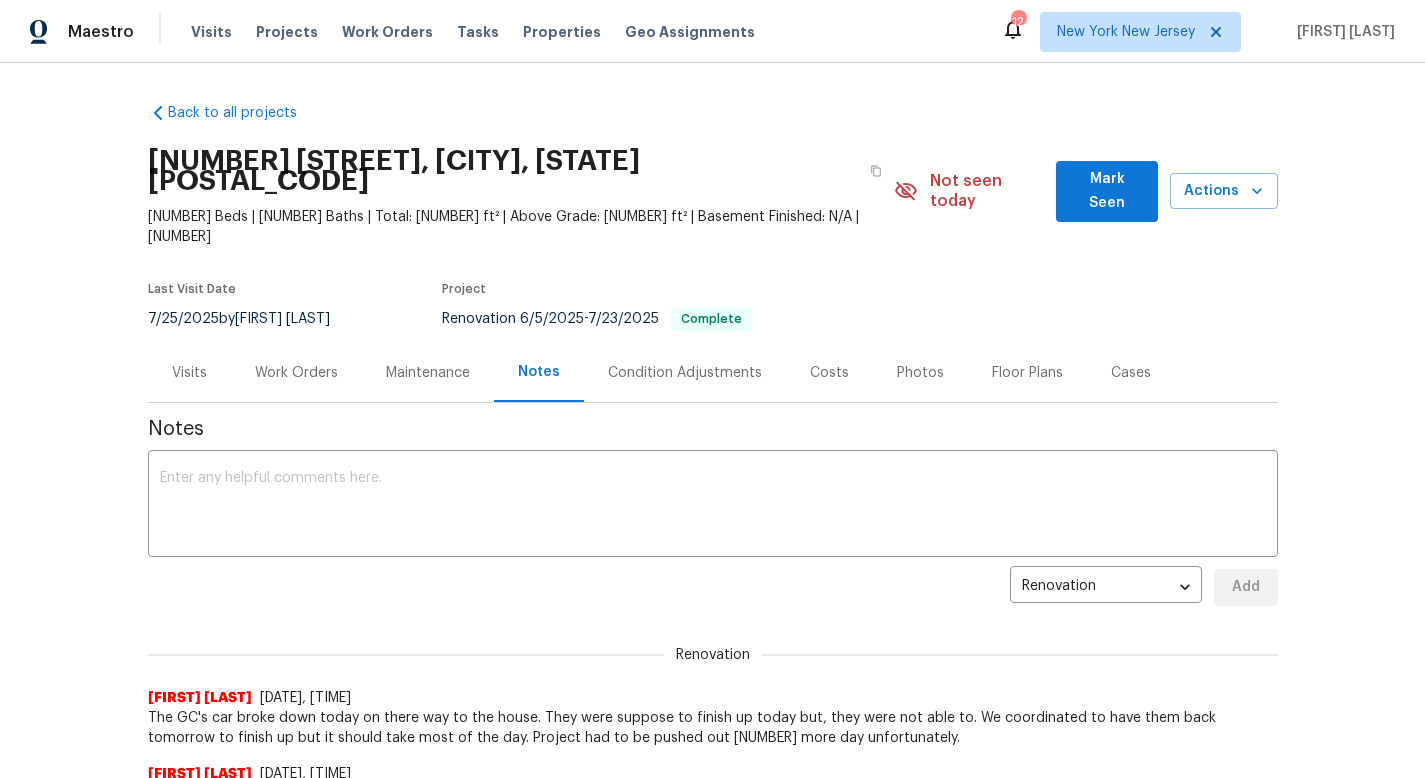 click on "Visits" at bounding box center [189, 373] 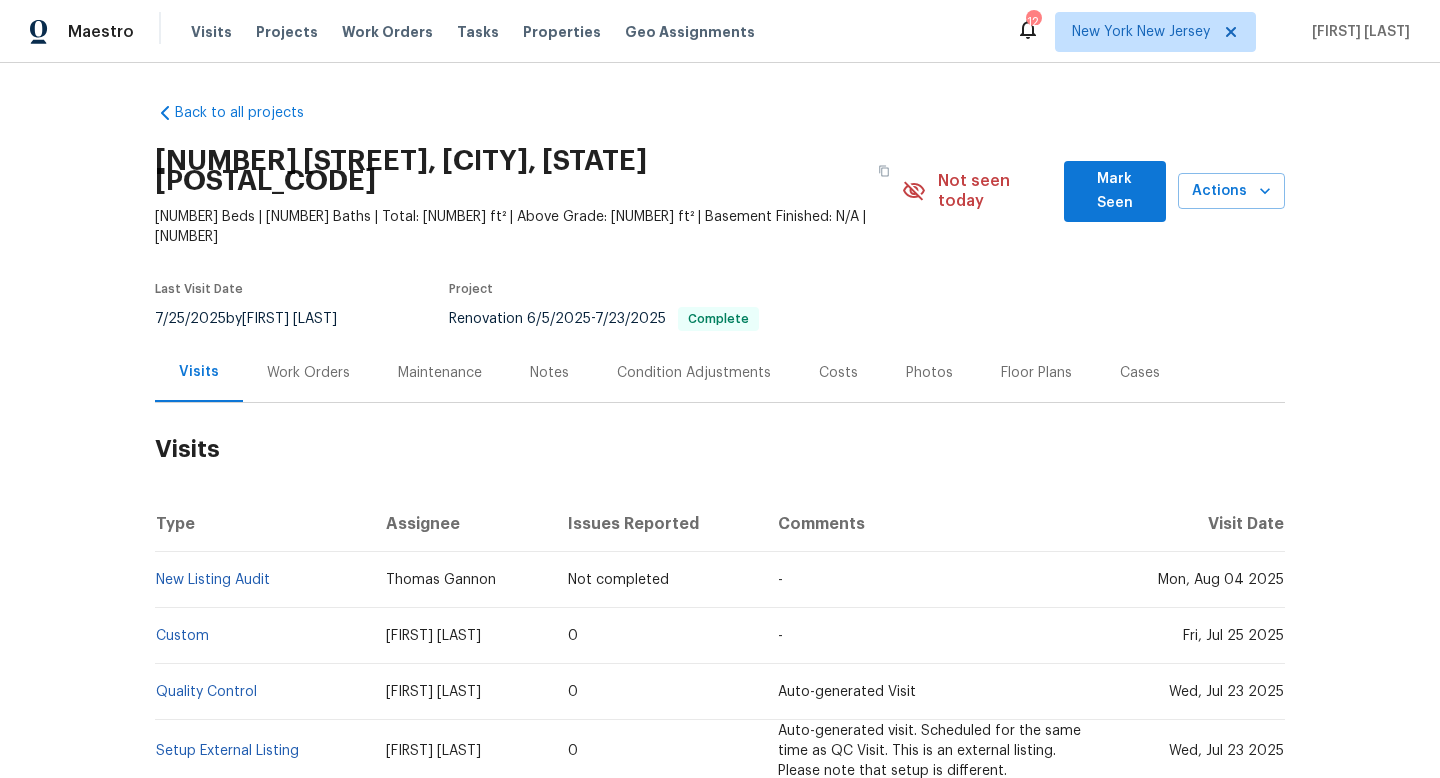 click on "Back to all projects 5 Lori Ln, Middle Island, NY 11953 2 Beds | 2 Baths | Total: 1612 ft² | Above Grade: 1612 ft² | Basement Finished: N/A | 2001 Not seen today Mark Seen Actions Last Visit Date 7/25/2025  by  Peter Boucher   Project Renovation   6/5/2025  -  7/23/2025 Complete Visits Work Orders Maintenance Notes Condition Adjustments Costs Photos Floor Plans Cases Visits Type Assignee Issues Reported Comments Visit Date New Listing Audit Thomas Gannon Not completed - Mon, Aug 04 2025 Custom Peter Boucher 0 - Fri, Jul 25 2025 Quality Control Peter Boucher 0 Auto-generated Visit Wed, Jul 23 2025 Setup External Listing Peter Boucher 0 Auto-generated visit. Scheduled for the same time as QC Visit. This is an external listing. Please note that setup is different. Wed, Jul 23 2025 Progress Peter Boucher 0 - Fri, Jul 18 2025 Progress Peter Boucher 0 - Fri, Jul 11 2025 Progress Peter Boucher 0 - Wed, Jun 18 2025 Day One Walk Peter Boucher 0 Auto-generated Visit Thu, Jun 05 2025 In-Person Walkthrough 5 -" at bounding box center (720, 420) 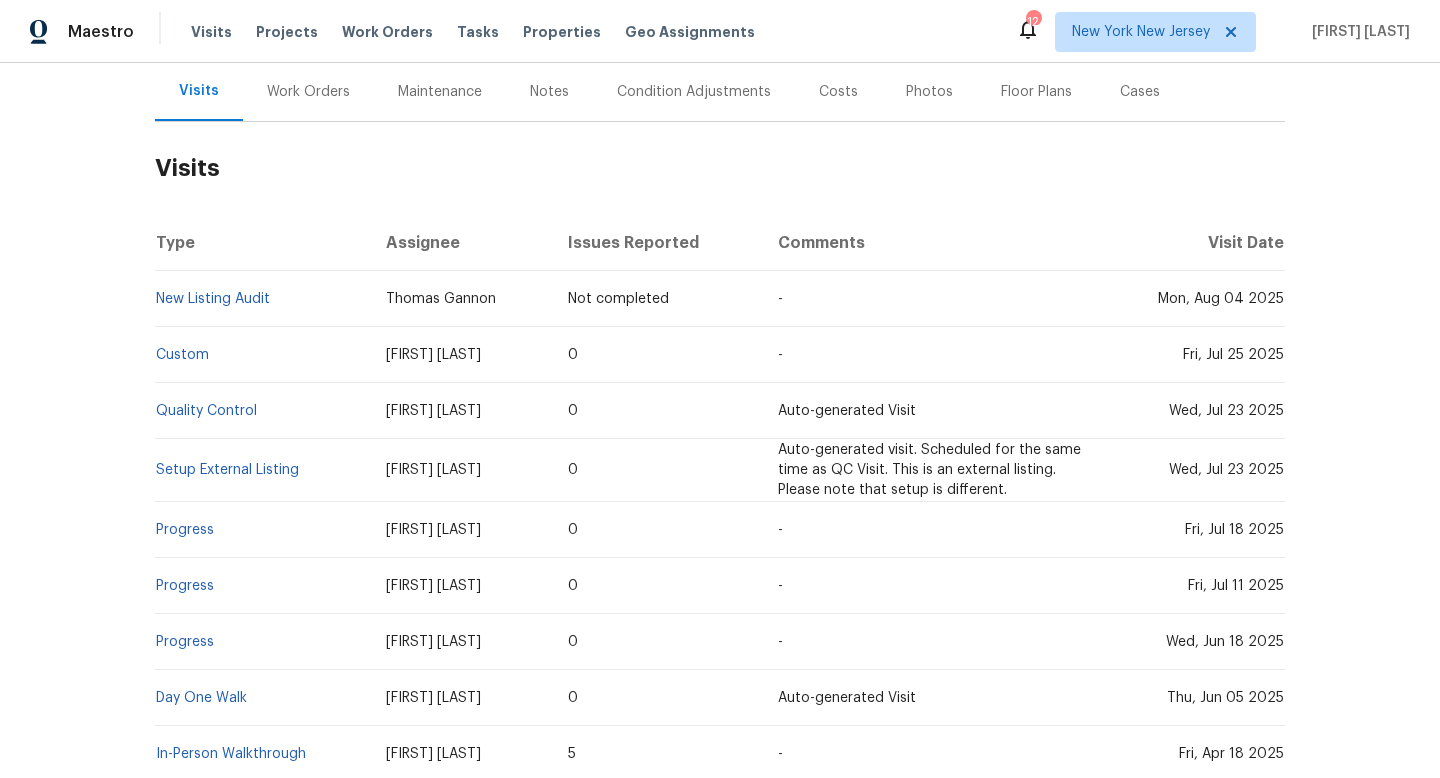 scroll, scrollTop: 280, scrollLeft: 0, axis: vertical 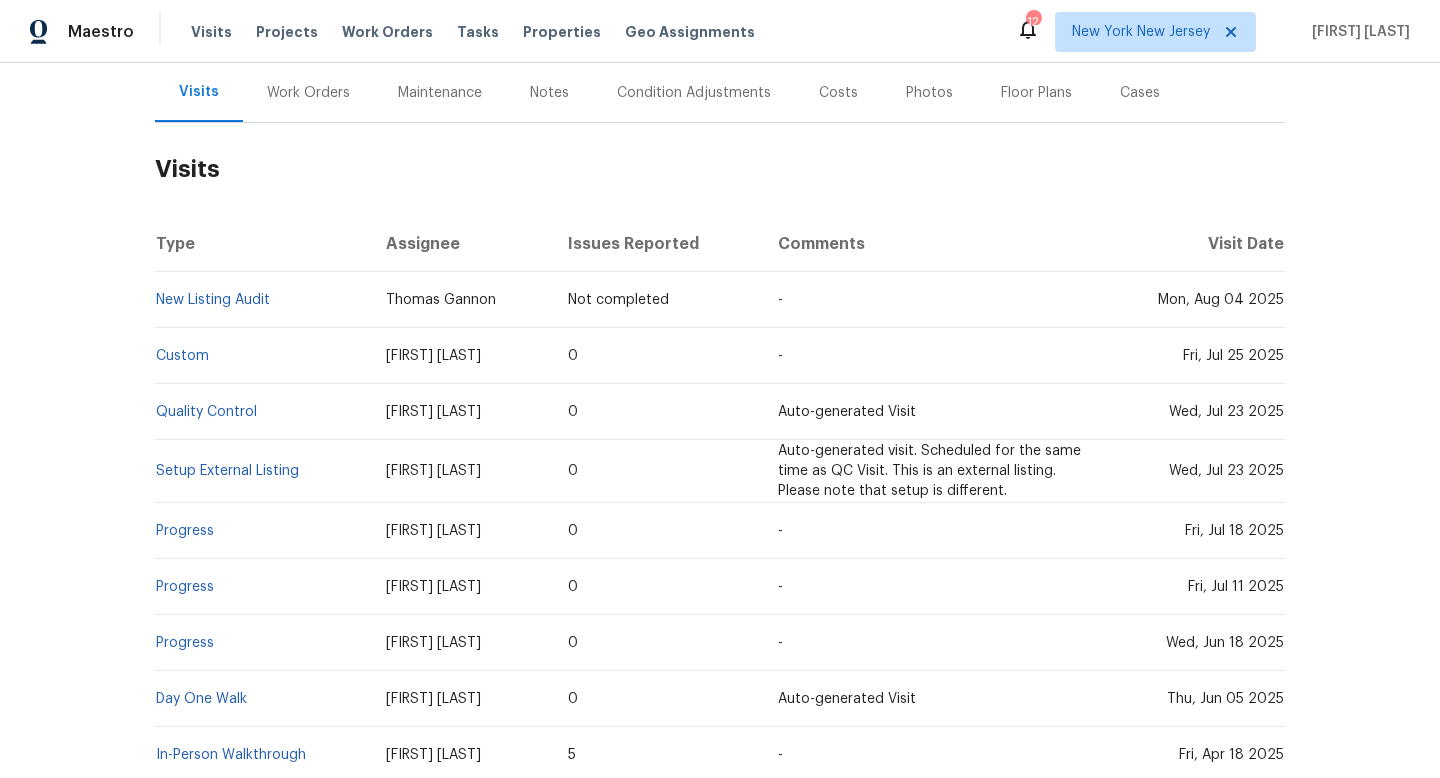 click on "Back to all projects 5 Lori Ln, Middle Island, NY 11953 2 Beds | 2 Baths | Total: 1612 ft² | Above Grade: 1612 ft² | Basement Finished: N/A | 2001 Not seen today Mark Seen Actions Last Visit Date 7/25/2025  by  Peter Boucher   Project Renovation   6/5/2025  -  7/23/2025 Complete Visits Work Orders Maintenance Notes Condition Adjustments Costs Photos Floor Plans Cases Visits Type Assignee Issues Reported Comments Visit Date New Listing Audit Thomas Gannon Not completed - Mon, Aug 04 2025 Custom Peter Boucher 0 - Fri, Jul 25 2025 Quality Control Peter Boucher 0 Auto-generated Visit Wed, Jul 23 2025 Setup External Listing Peter Boucher 0 Auto-generated visit. Scheduled for the same time as QC Visit. This is an external listing. Please note that setup is different. Wed, Jul 23 2025 Progress Peter Boucher 0 - Fri, Jul 18 2025 Progress Peter Boucher 0 - Fri, Jul 11 2025 Progress Peter Boucher 0 - Wed, Jun 18 2025 Day One Walk Peter Boucher 0 Auto-generated Visit Thu, Jun 05 2025 In-Person Walkthrough 5 -" at bounding box center [720, 420] 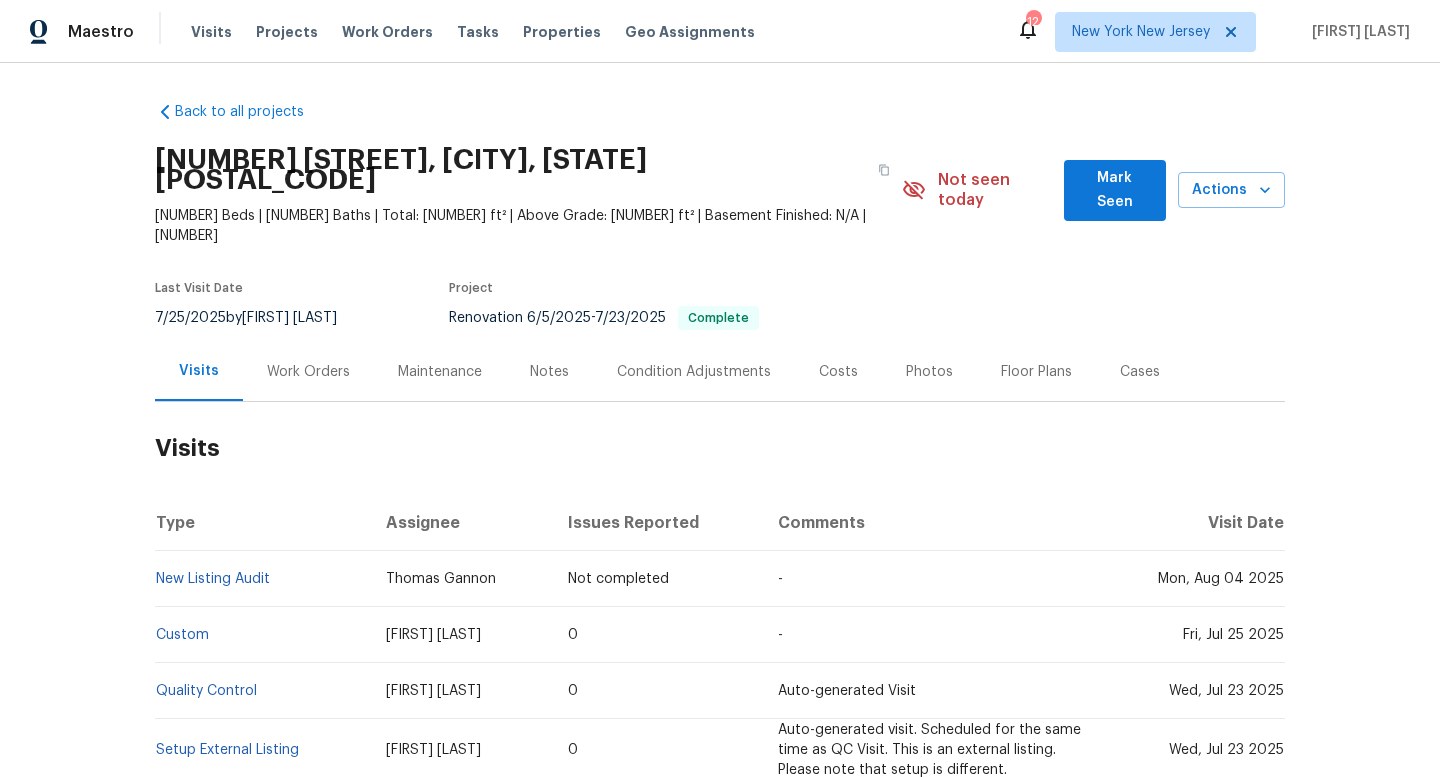 scroll, scrollTop: 0, scrollLeft: 0, axis: both 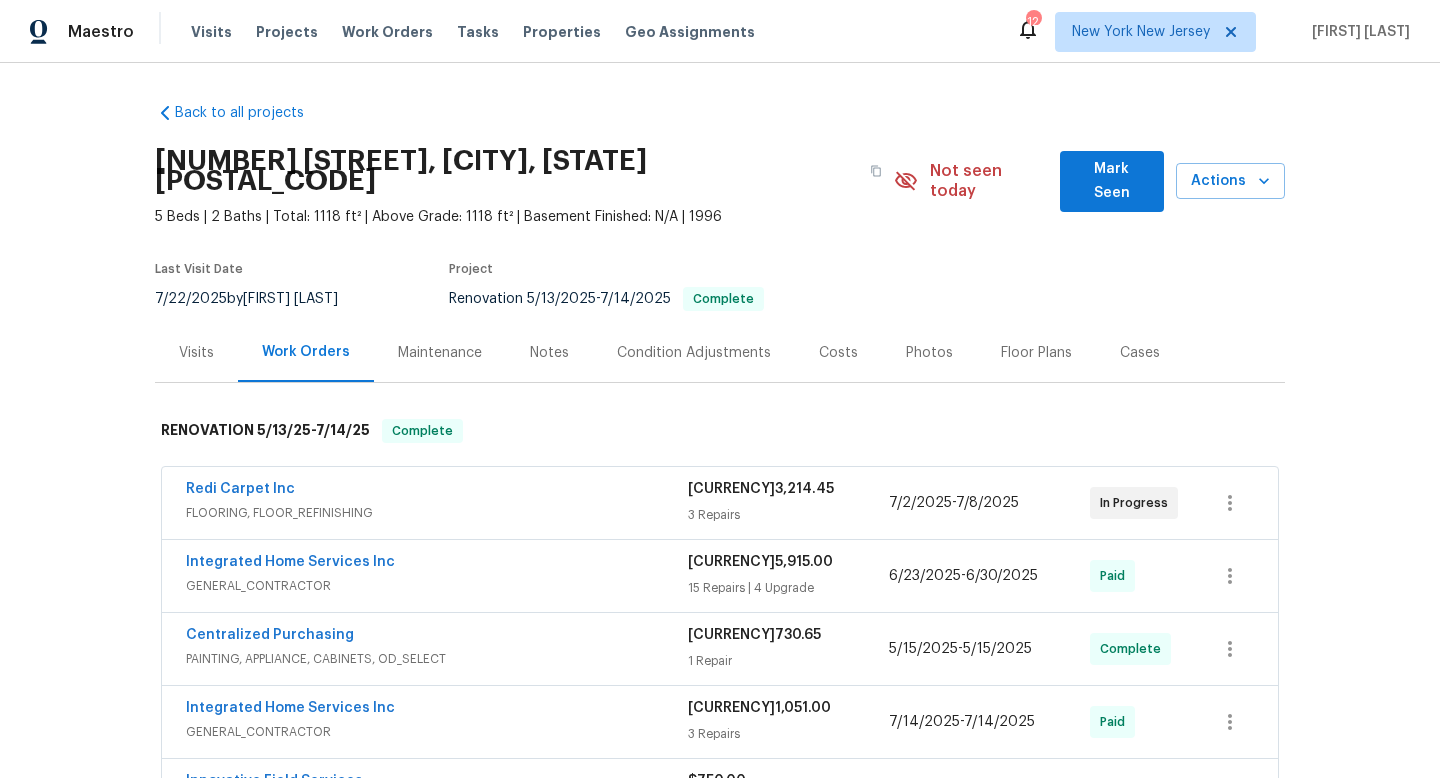click on "Visits" at bounding box center (196, 353) 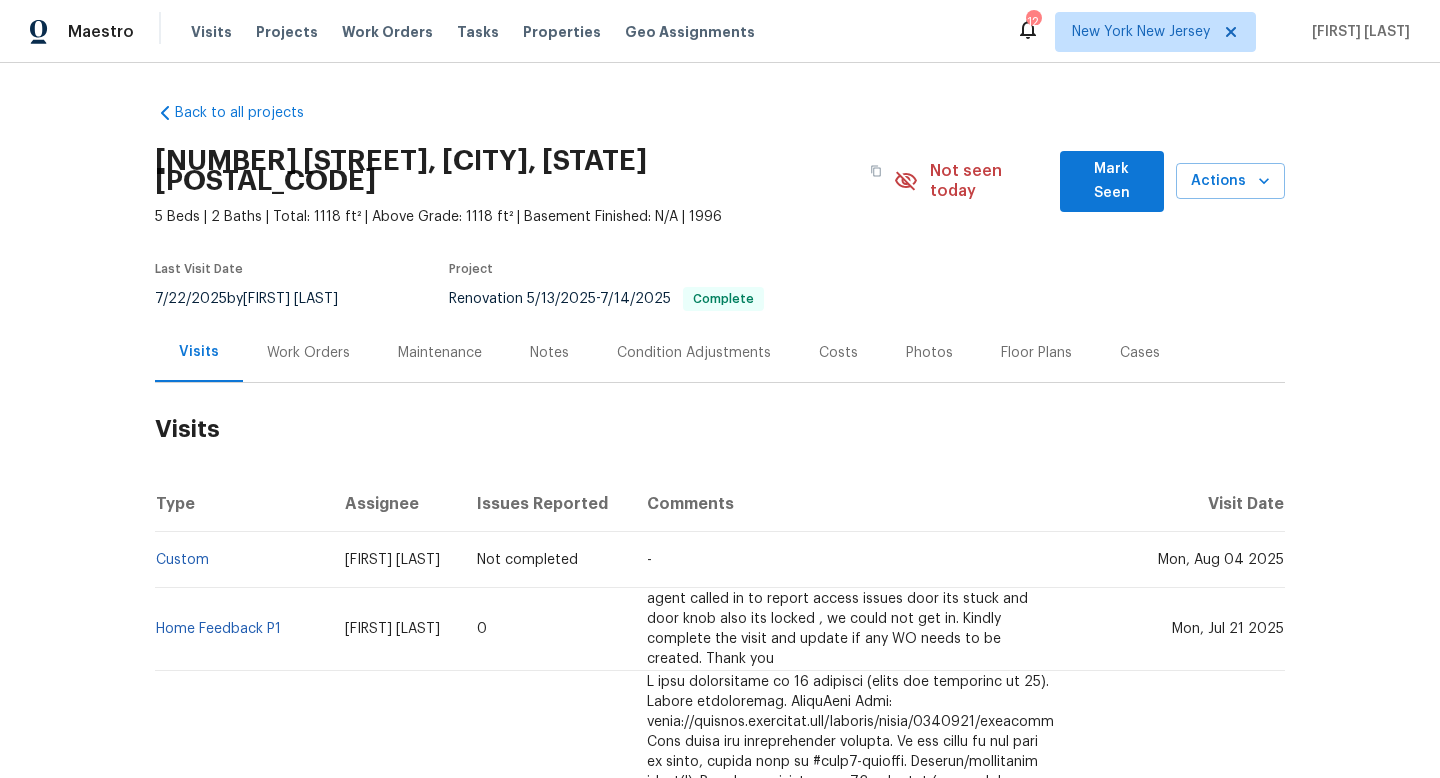 click on "Back to all projects [NUMBER] [STREET], [CITY], [STATE] [POSTAL_CODE] 5 Beds | 2 Baths | Total: 1118 ft² | Above Grade: 1118 ft² | Basement Finished: N/A | 1996 Not seen today Mark Seen Actions Last Visit Date 7/22/2025  by  [FIRST] [LAST]   Project Renovation   5/13/2025  -  7/14/2025 Complete Visits Work Orders Maintenance Notes Condition Adjustments Costs Photos Floor Plans Cases Visits Type Assignee Issues Reported Comments Visit Date Custom [FIRST] [LAST] Not completed - Mon, Aug 04 2025 Home Feedback P1 [FIRST] [LAST] 0 agent called in to report access issues door its stuck and door knob also its locked , we could not get in. Kindly complete the visit and update if any WO needs to be created. Thank you Mon, Jul 21 2025 Temperature Check [FIRST] [LAST] Not completed Thu, Jul 17 2022 Custom [FIRST] [LAST] 0 - Wed, Jul 16 2022 Quality Control [FIRST] [LAST] 0 Auto-generated Visit Tue, Jul 15 2022 Setup [FIRST] [LAST] 0 Auto-generated visit. Scheduled for the same time as QC Visit. Tue, Jul 15 2022 Progress [FIRST] [LAST] 0 -" at bounding box center [720, 420] 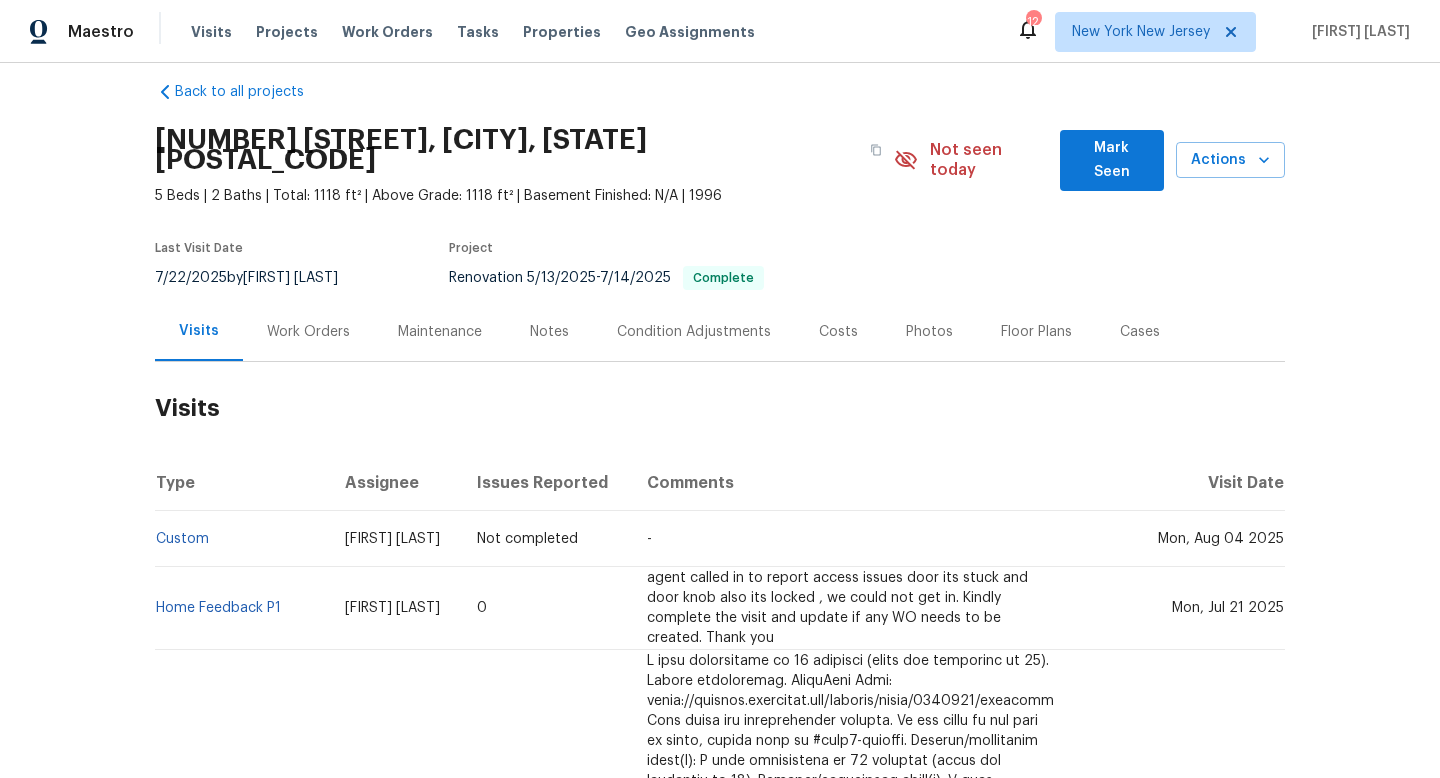 scroll, scrollTop: 0, scrollLeft: 0, axis: both 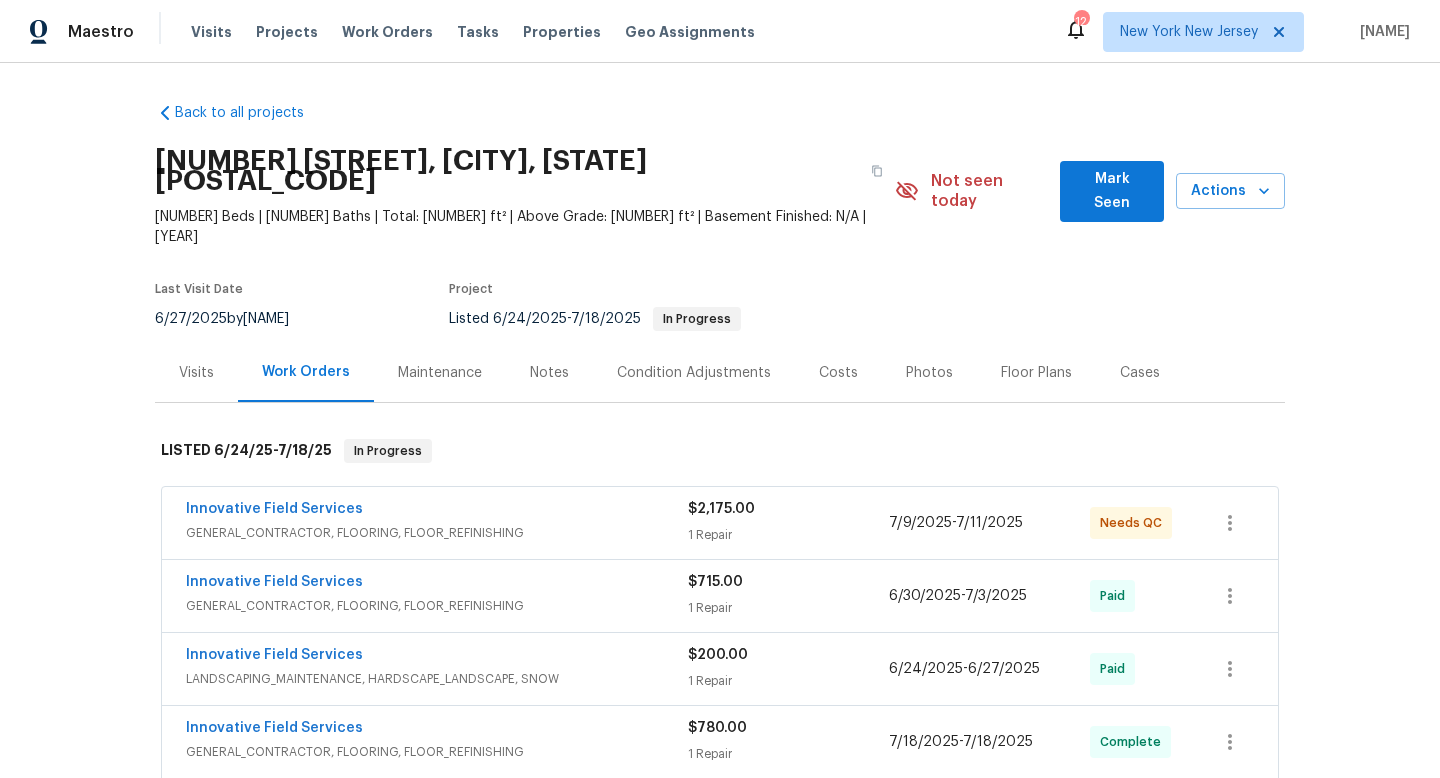 click on "Visits" at bounding box center (196, 373) 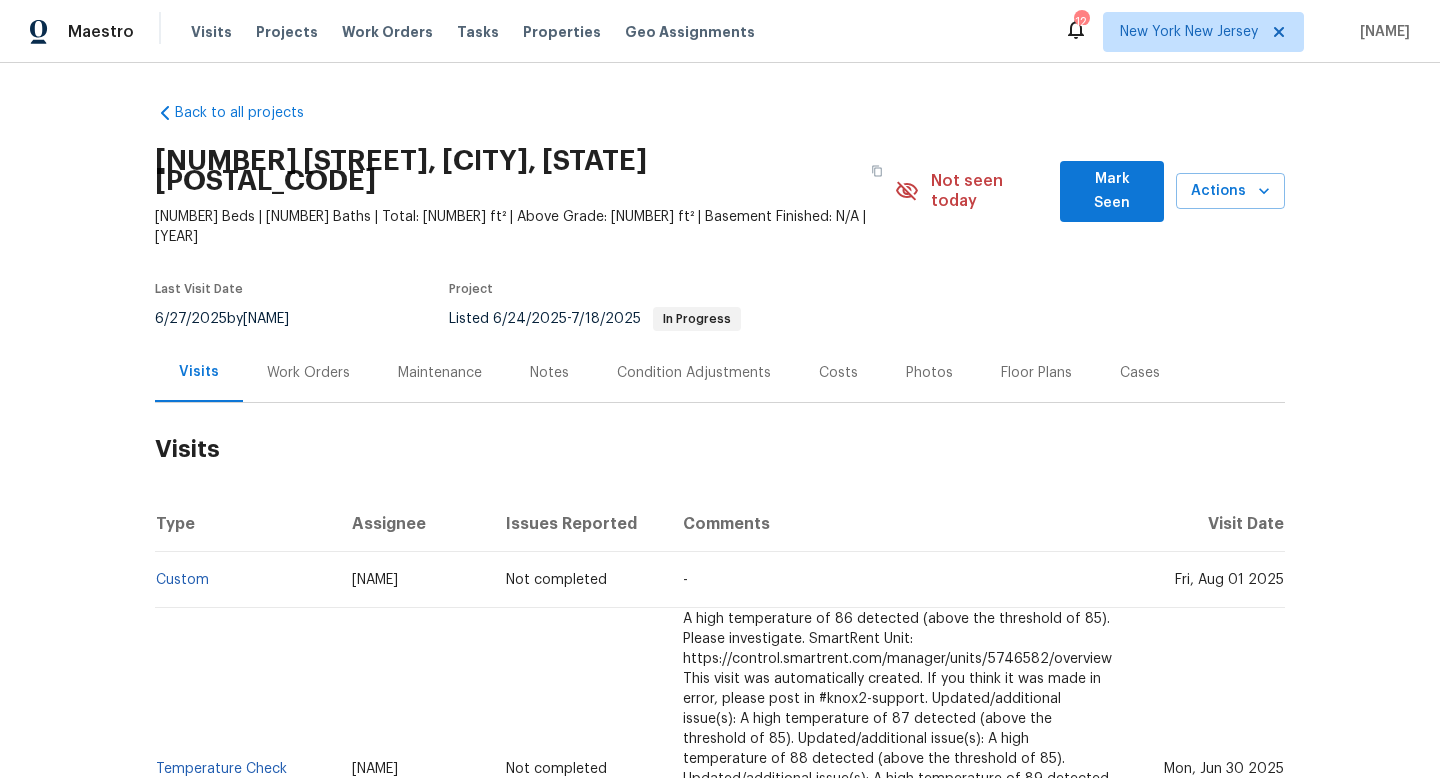 click on "Back to all projects 571 Richmond Rd, East Meadow, NY 11554 3 Beds | 2 Baths | Total: 1542 ft² | Above Grade: 1542 ft² | Basement Finished: N/A | 1955 Not seen today Mark Seen Actions Last Visit Date 6/27/2025  by  Peter Boucher   Project Listed   6/24/2025  -  7/18/2025 In Progress Visits Work Orders Maintenance Notes Condition Adjustments Costs Photos Floor Plans Cases Visits Type Assignee Issues Reported Comments Visit Date Custom Peter Boucher Not completed - Fri, Aug 01 2025 Temperature Check Peter Boucher Not completed Mon, Jun 30 2025 Home Feedback P1 Peter Boucher 0 The door is not unlocking.  SmartRent shows jamming issues while unlocking the door. Please check and ensure whether the door locks/unlocks without any issues. Wed, Jun 25 2025 Temperature Check Peter Boucher 0 Tue, Jun 24 2025 Custom Peter Boucher 0 - Thu, Jun 12 2025 Quality Control Peter Boucher 0 Auto-generated Visit Fri, Jun 06 2025 Setup Peter Boucher 0 Auto-generated visit. Scheduled for the same time as QC Visit. Fri, Jun 06 2025" at bounding box center (720, 420) 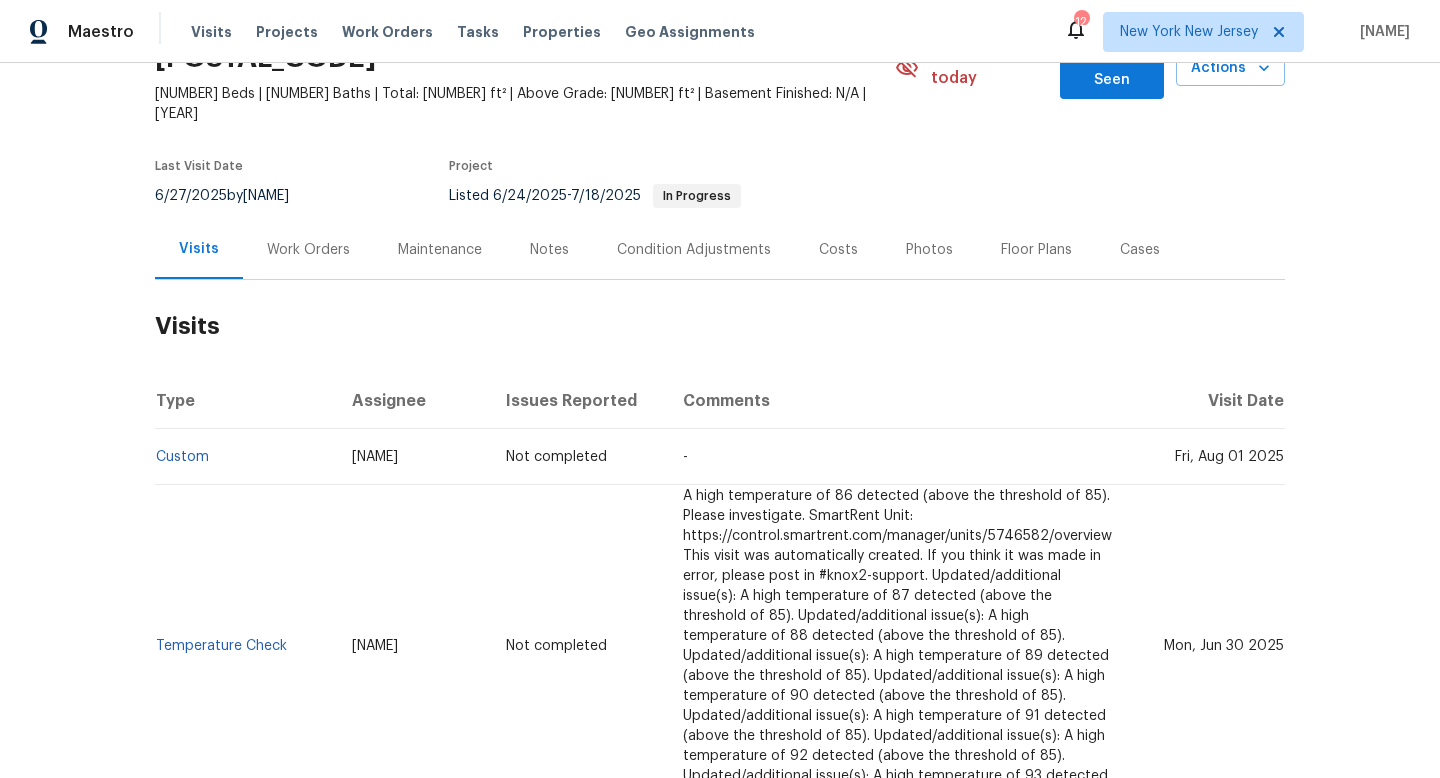 scroll, scrollTop: 120, scrollLeft: 0, axis: vertical 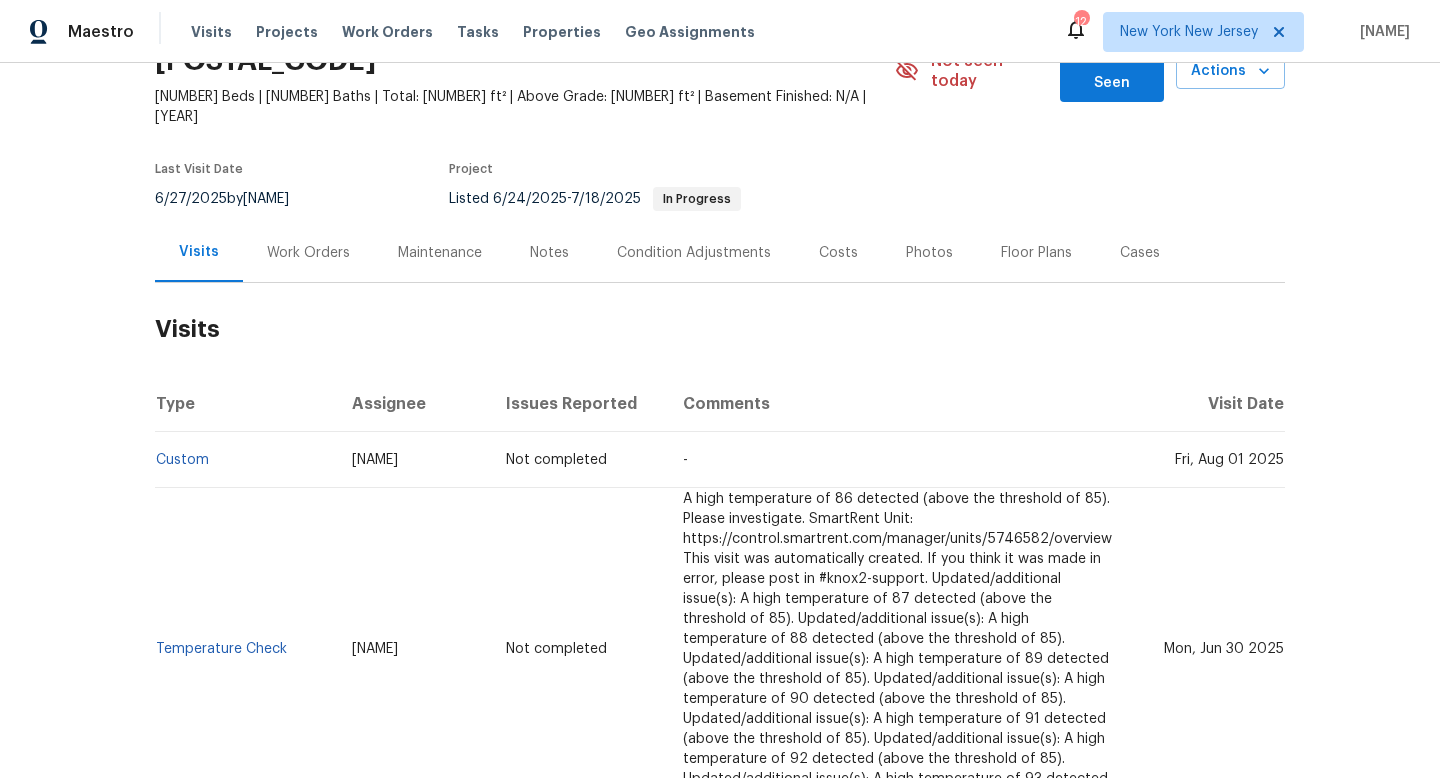 click on "Back to all projects 571 Richmond Rd, East Meadow, NY 11554 3 Beds | 2 Baths | Total: 1542 ft² | Above Grade: 1542 ft² | Basement Finished: N/A | 1955 Not seen today Mark Seen Actions Last Visit Date 6/27/2025  by  Peter Boucher   Project Listed   6/24/2025  -  7/18/2025 In Progress Visits Work Orders Maintenance Notes Condition Adjustments Costs Photos Floor Plans Cases Visits Type Assignee Issues Reported Comments Visit Date Custom Peter Boucher Not completed - Fri, Aug 01 2025 Temperature Check Peter Boucher Not completed Mon, Jun 30 2025 Home Feedback P1 Peter Boucher 0 The door is not unlocking.  SmartRent shows jamming issues while unlocking the door. Please check and ensure whether the door locks/unlocks without any issues. Wed, Jun 25 2025 Temperature Check Peter Boucher 0 Tue, Jun 24 2025 Custom Peter Boucher 0 - Thu, Jun 12 2025 Quality Control Peter Boucher 0 Auto-generated Visit Fri, Jun 06 2025 Setup Peter Boucher 0 Auto-generated visit. Scheduled for the same time as QC Visit. Fri, Jun 06 2025" at bounding box center [720, 420] 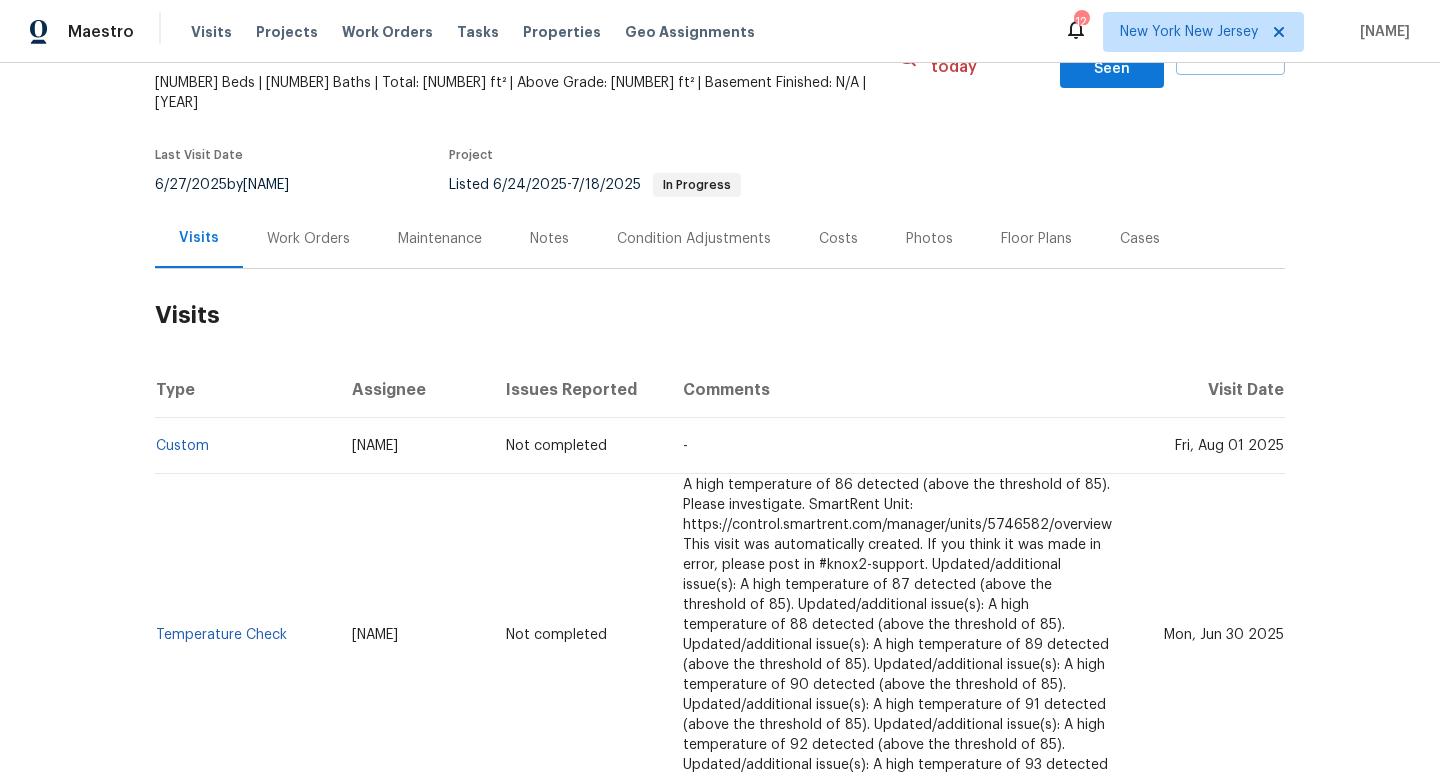 scroll, scrollTop: 80, scrollLeft: 0, axis: vertical 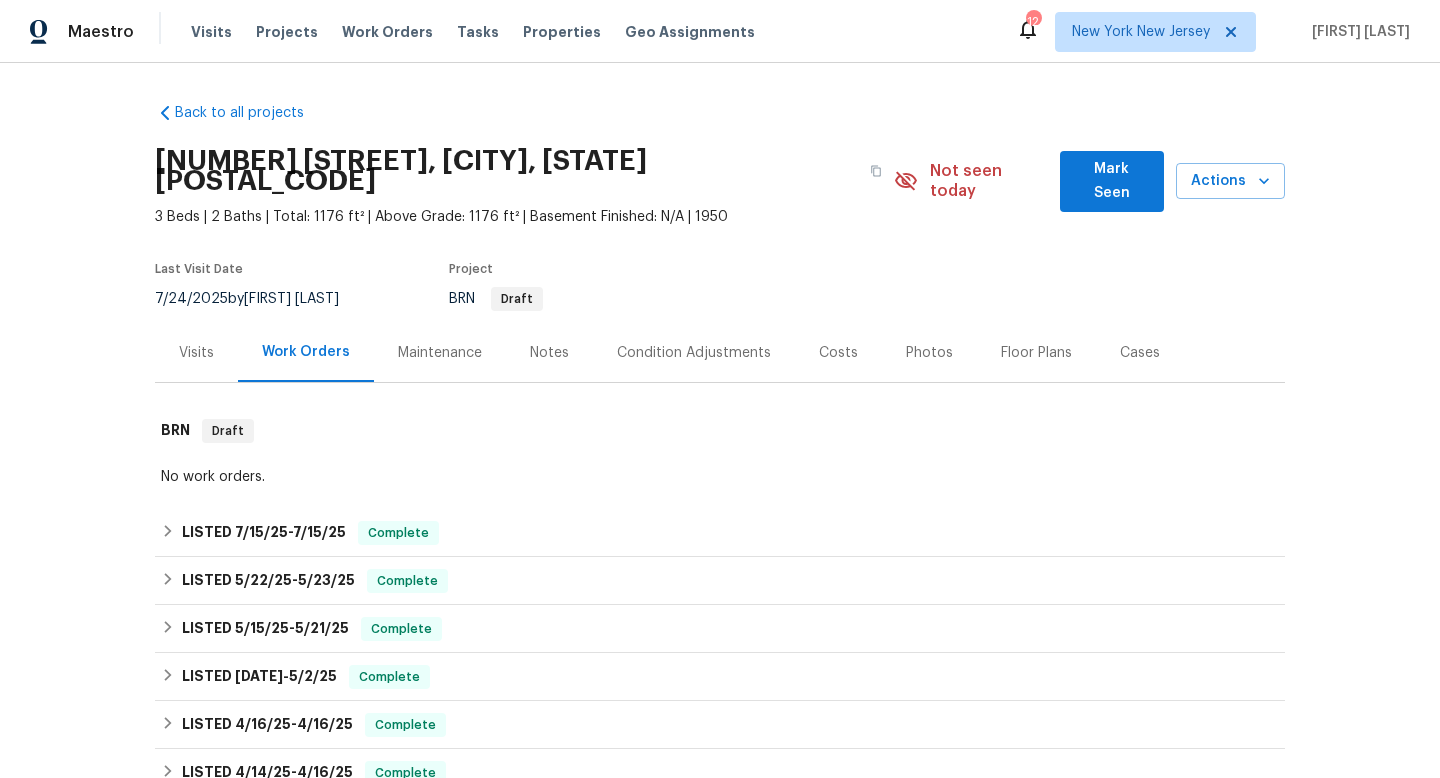 click on "Visits" at bounding box center [196, 353] 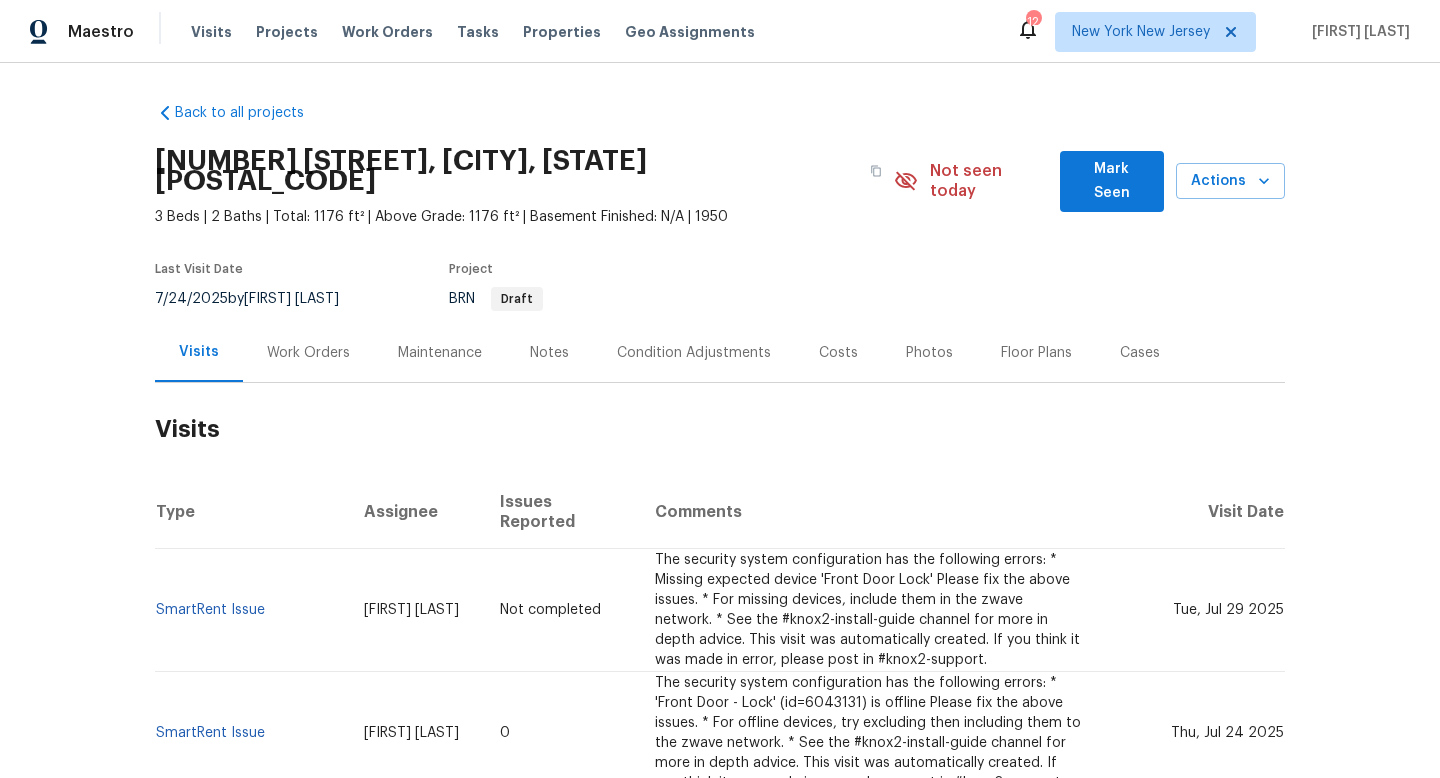 click on "Back to all projects 1035 Bonaparte Pl, Baldwin, [STATE] [POSTAL_CODE] 3 Beds | 2 Baths | Total: 1176 ft² | Above Grade: 1176 ft² | Basement Finished: N/A | 1950 Not seen today Mark Seen Actions Last Visit Date 7/24/2025  by  Peter Boucher   Project BRN   Draft Visits Work Orders Maintenance Notes Condition Adjustments Costs Photos Floor Plans Cases Visits Type Assignee Issues Reported Comments Visit Date SmartRent Issue Peter Boucher Not completed The security system configuration has the following errors:
* Missing expected device 'Front Door Lock'
Please fix the above issues.
* For missing devices, include them in the zwave network.
* See the #knox2-install-guide channel for more in depth advice.
This visit was automatically created. If you think it was made in error, please post in #knox2-support. Tue, Jul 29 2025 SmartRent Issue Peter Boucher 0 Thu, Jul 24 2025 Security Peter Boucher 0 Rental Scammer has obtained the LB code.  Please visit and change the code asap. TY!  Tue, Jul 01 2025 Temperature Check" at bounding box center [720, 420] 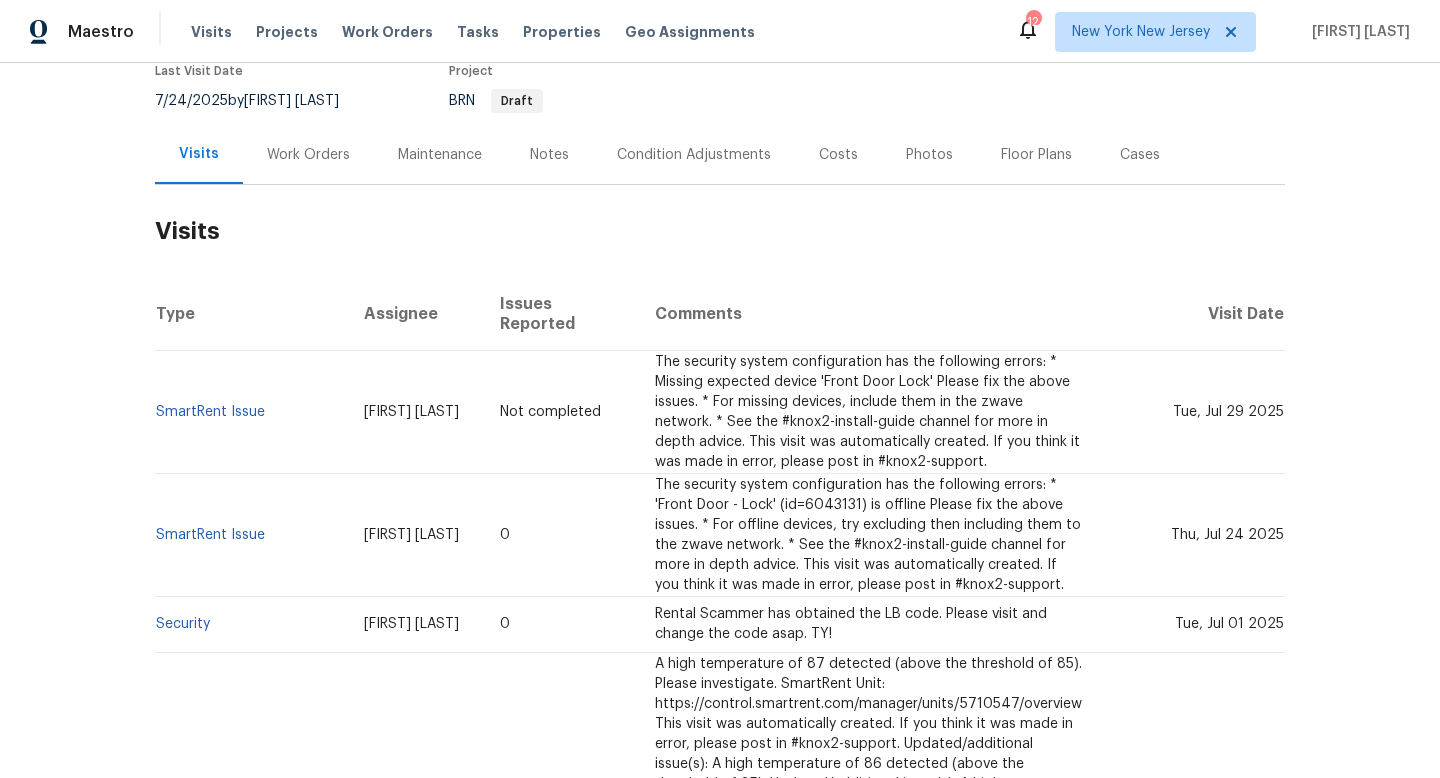scroll, scrollTop: 200, scrollLeft: 0, axis: vertical 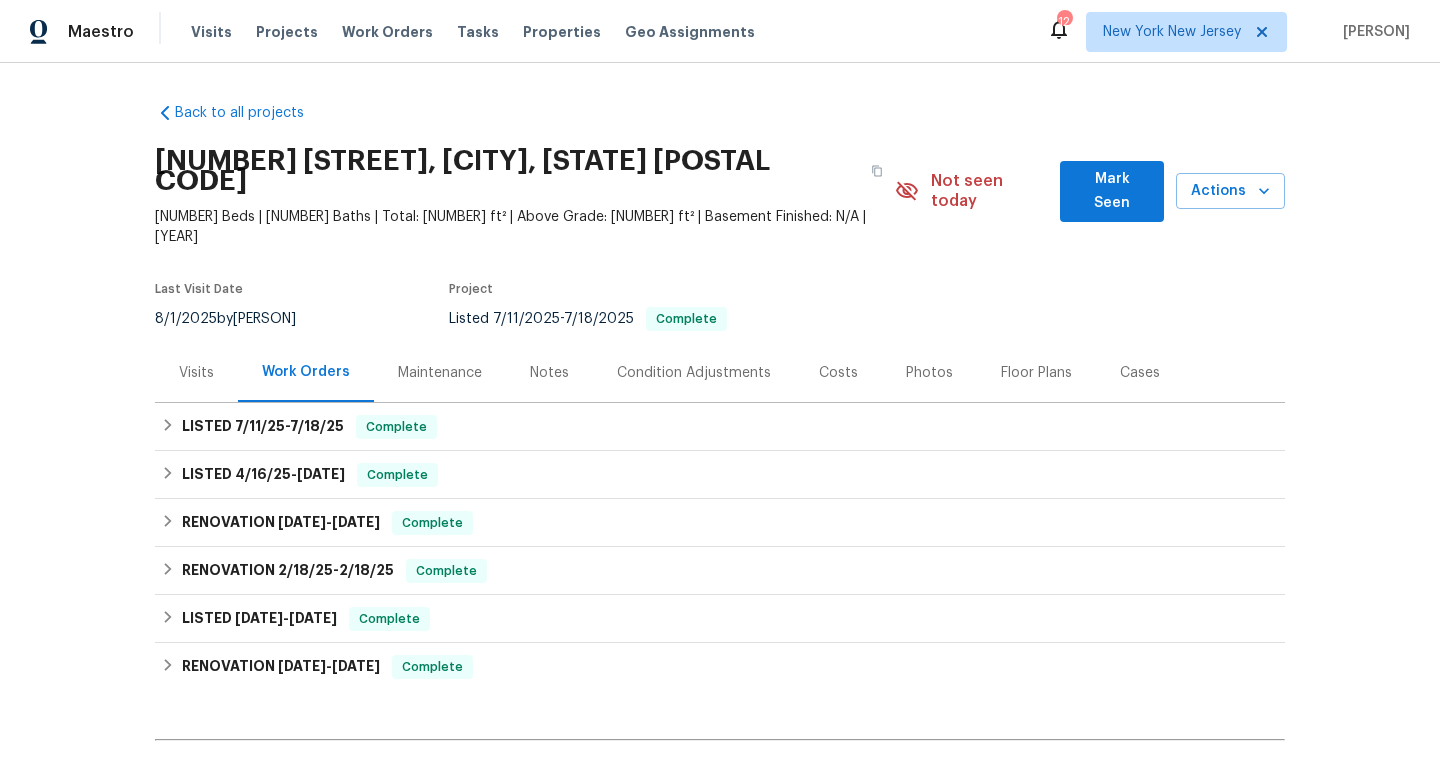 click on "Visits" at bounding box center [196, 373] 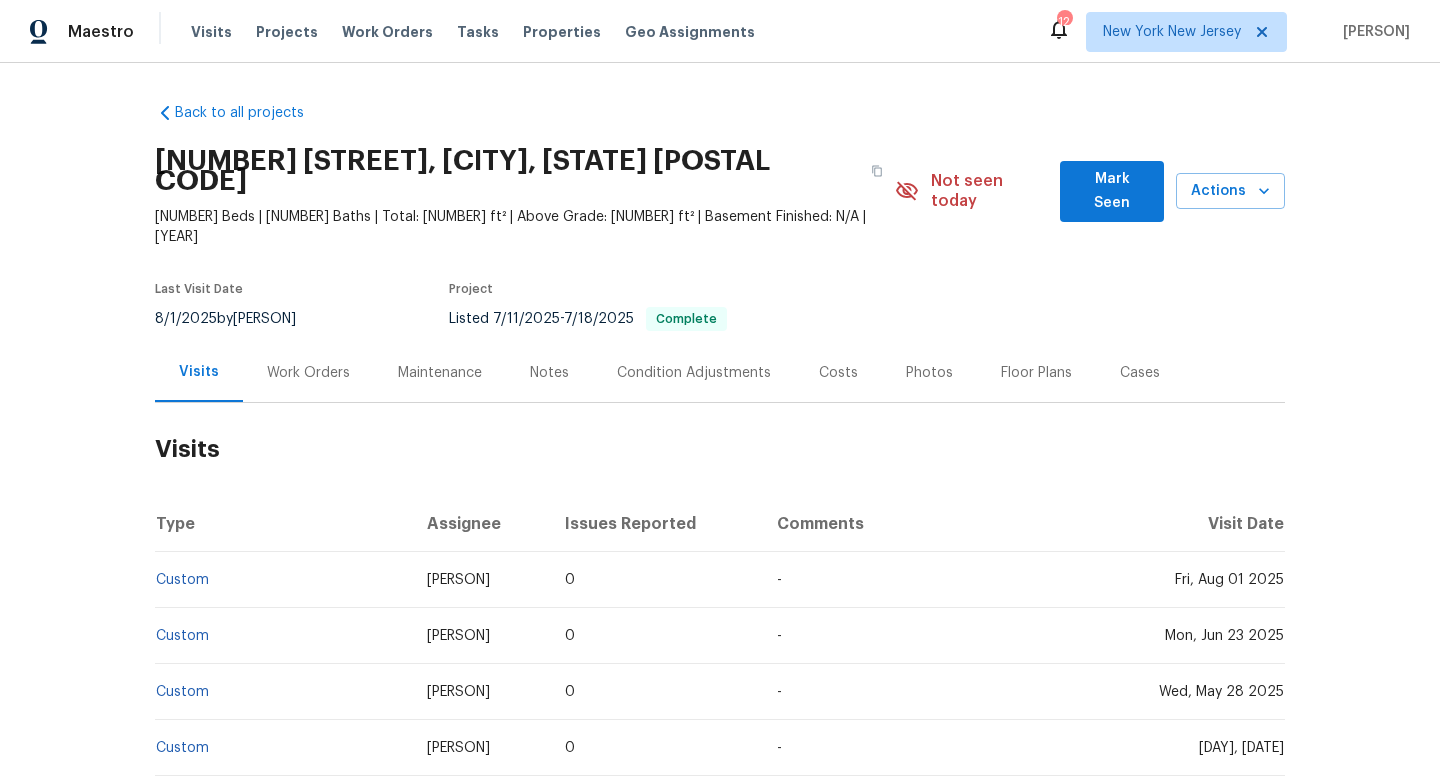click on "Back to all projects 30 Lehigh Ave, Centereach, NY 11720 4 Beds | 1 Baths | Total: 1050 ft² | Above Grade: 1050 ft² | Basement Finished: N/A | 1957 Not seen today Mark Seen Actions Last Visit Date 8/1/2025  by  Peter Boucher   Project Listed   7/11/2025  -  7/18/2025 Complete Visits Work Orders Maintenance Notes Condition Adjustments Costs Photos Floor Plans Cases Visits Type Assignee Issues Reported Comments Visit Date Custom Peter Boucher 0 - Fri, Aug 01 2025 Custom Peter Boucher 0 - Mon, Jun 23 2025 Custom Peter Boucher 0 - Wed, May 28 2025 Custom Peter Boucher 0 - Tue, Mar 11 2025 Custom Peter Boucher 0 - Tue, Feb 18 2025 Listed Inventory Diagnostic Peter Boucher 0 Please scope for the painting of the bold colors. Tue, Feb 04 2025 Security Peter Boucher 0 Please confirm all doors and windows at the home are secured, there are reports of rental scam victims accessing the home through an unlocked back door. This is outside Securitas coverage. Wed, Dec 18 2024 Custom Peter Boucher 0 - Wed, Dec 11 2024 0 0" at bounding box center [720, 420] 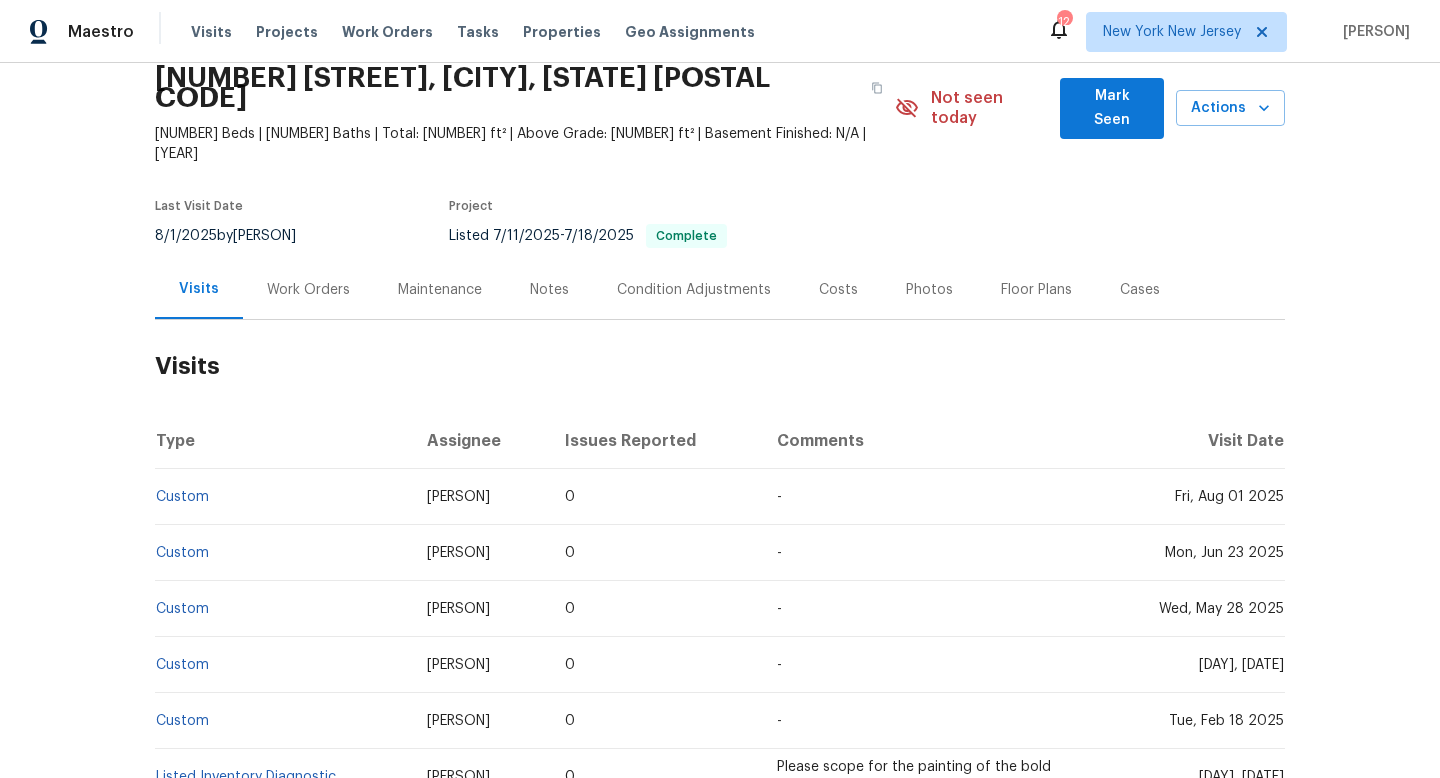 scroll, scrollTop: 80, scrollLeft: 0, axis: vertical 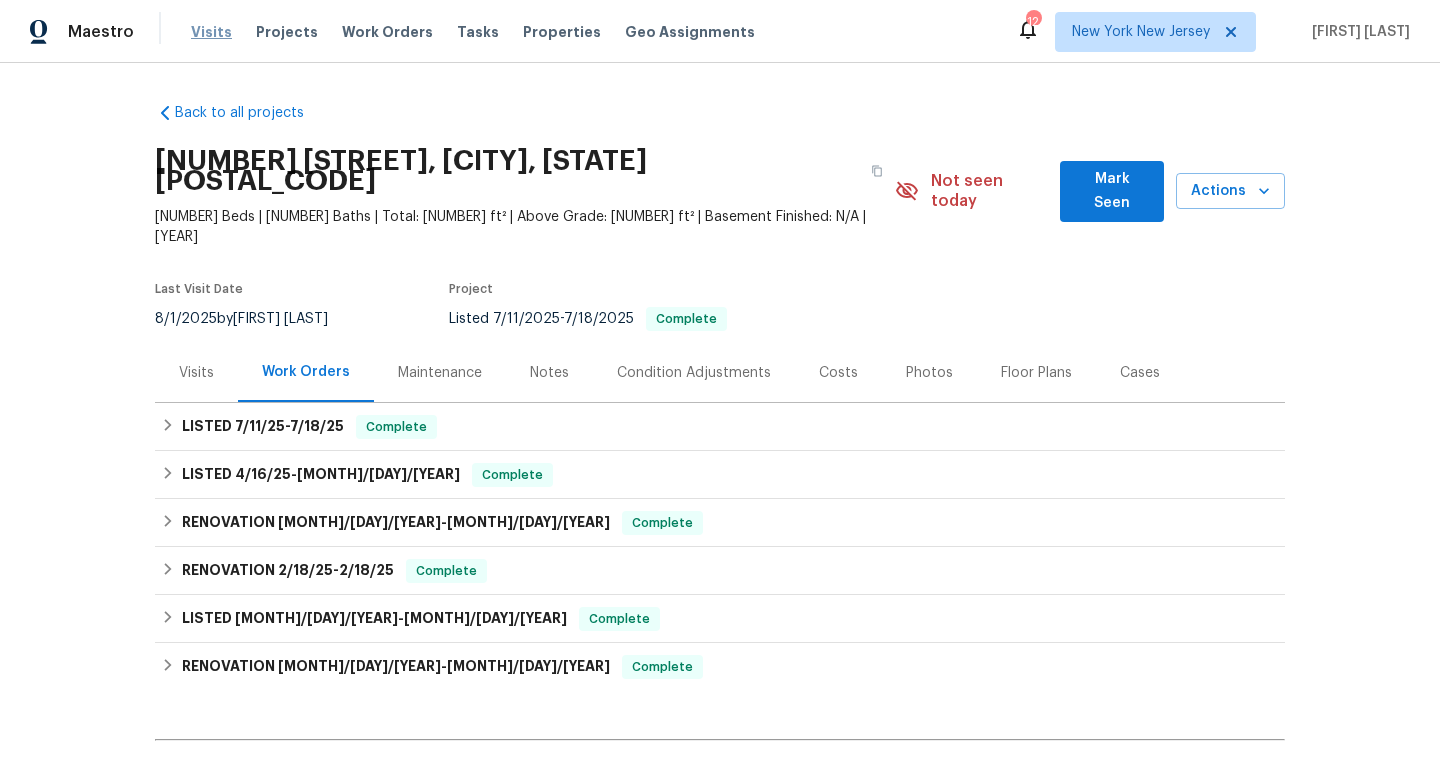 click on "Visits" at bounding box center [211, 32] 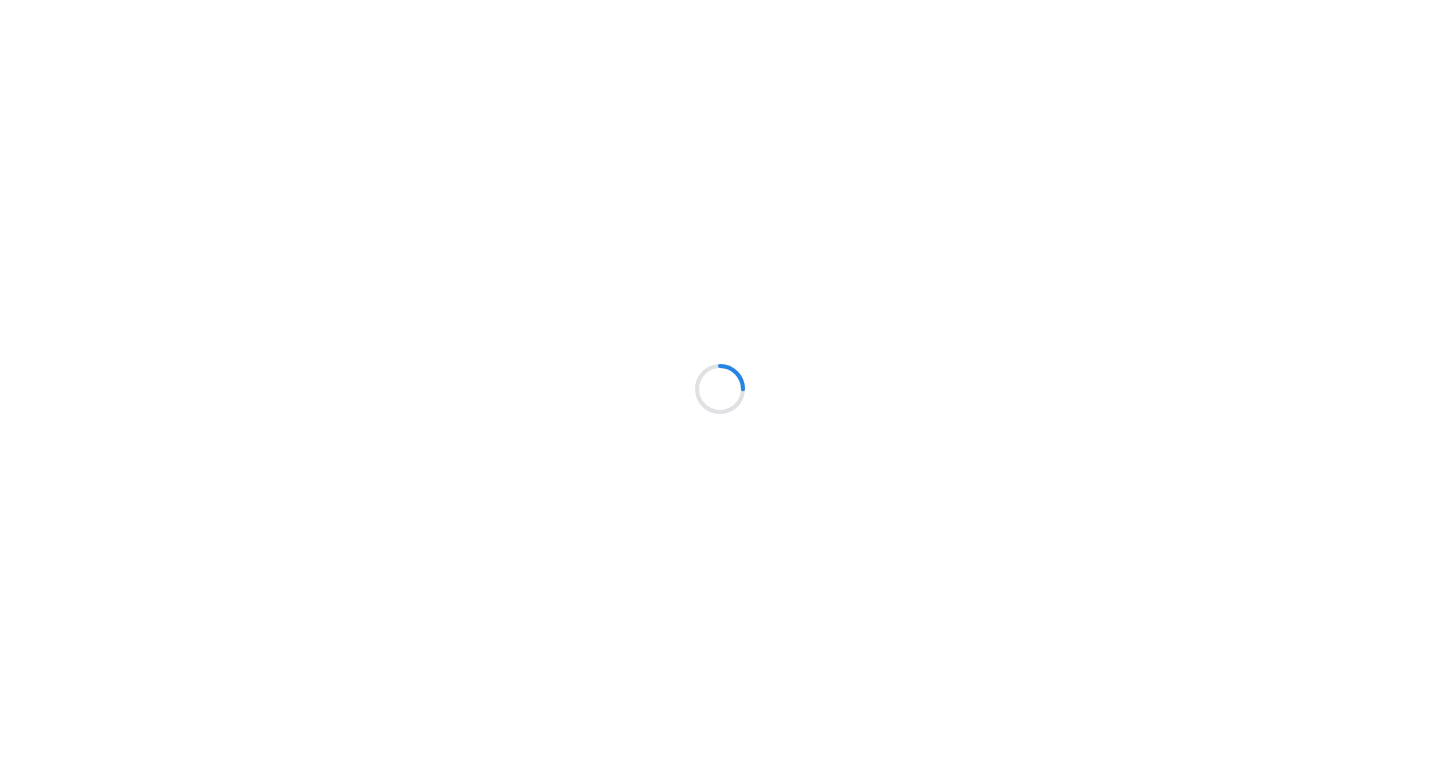 scroll, scrollTop: 0, scrollLeft: 0, axis: both 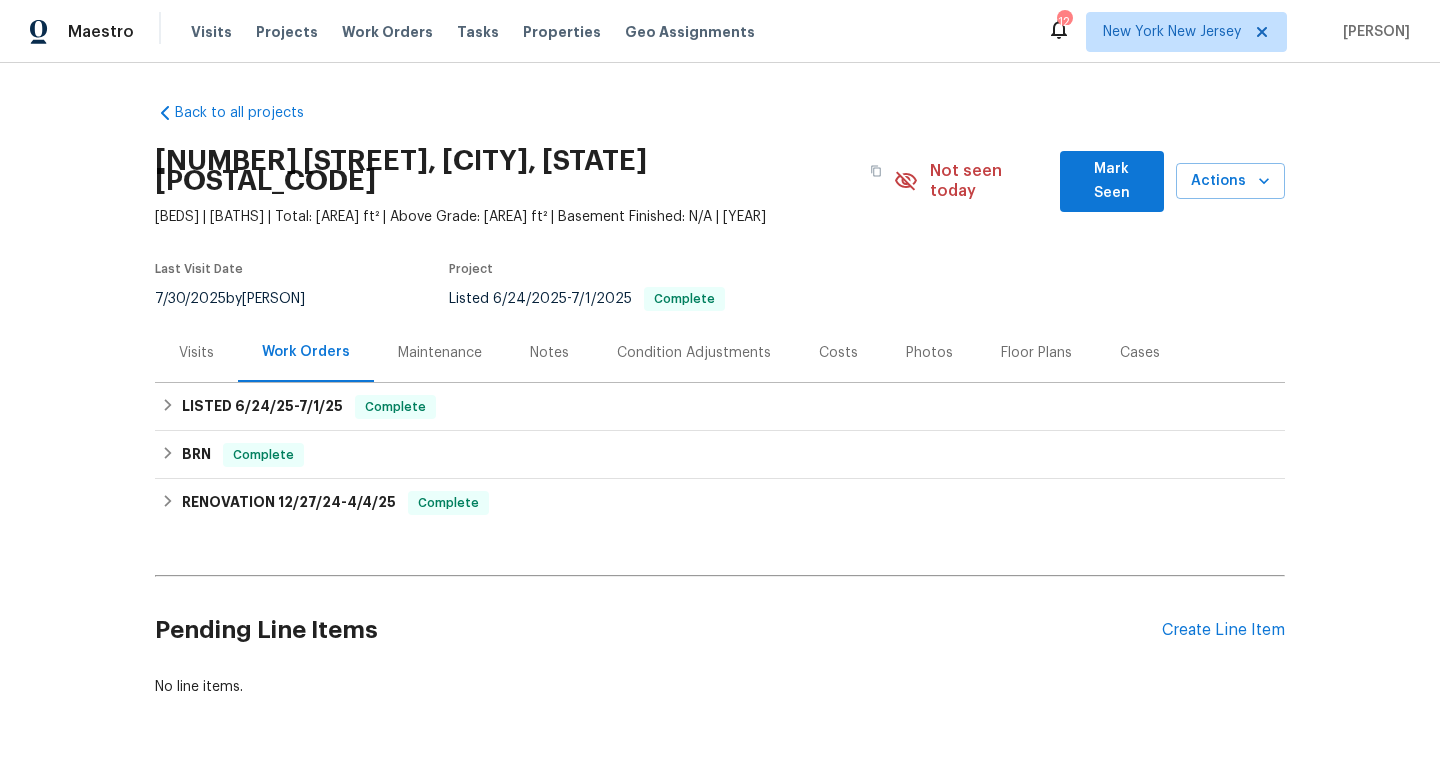 click on "Visits" at bounding box center (196, 353) 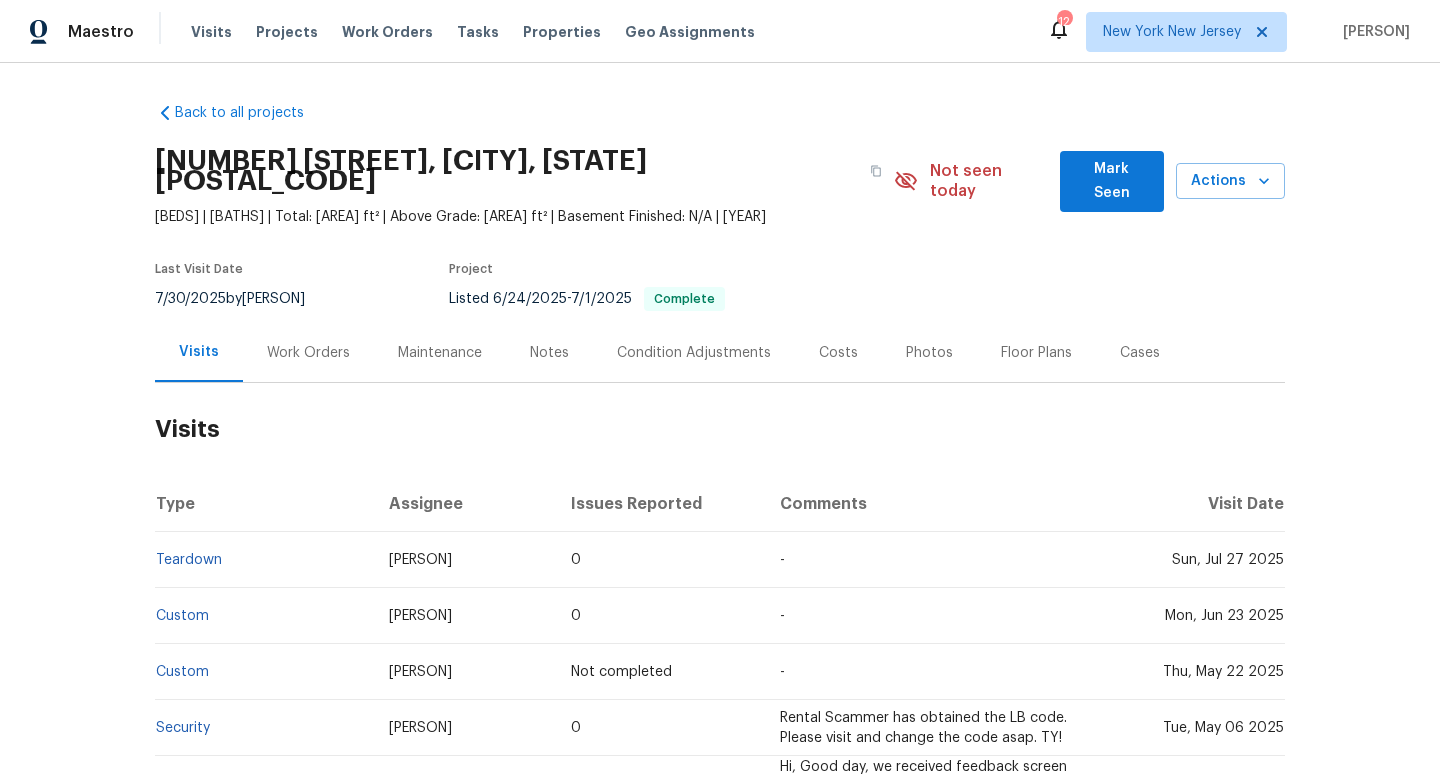 click on "Back to all projects 63 Brendan Ave, Massapequa Park, NY 11762 4 Beds | 2 Baths | Total: 1637 ft² | Above Grade: 1637 ft² | Basement Finished: N/A | 1950 Not seen today Mark Seen Actions Last Visit Date 7/30/2025  by  Peter Boucher   Project Listed   6/24/2025  -  7/1/2025 Complete Visits Work Orders Maintenance Notes Condition Adjustments Costs Photos Floor Plans Cases Visits Type Assignee Issues Reported Comments Visit Date Teardown Peter Boucher 0 - Sun, Jul 27 2025 Custom Peter Boucher 0 - Mon, Jun 23 2025 Custom Peter Boucher Not completed - Thu, May 22 2025 Security Peter Boucher 0 Rental Scammer has obtained the LB code.  Please visit and change the code asap. TY!  Tue, May 06 2025 Home Feedback P1 Peter Boucher 0 Hi, Good day, we received feedback screen door was left open by someone, can you please visit the property and secure the door Thank you  Wed, Apr 23 2025 Quality Control Peter Boucher 0 Auto-generated Visit Fri, Apr 04 2025 Setup Peter Boucher 0 Fri, Apr 04 2025 New Listing Audit 0 - 0 - 0" at bounding box center [720, 420] 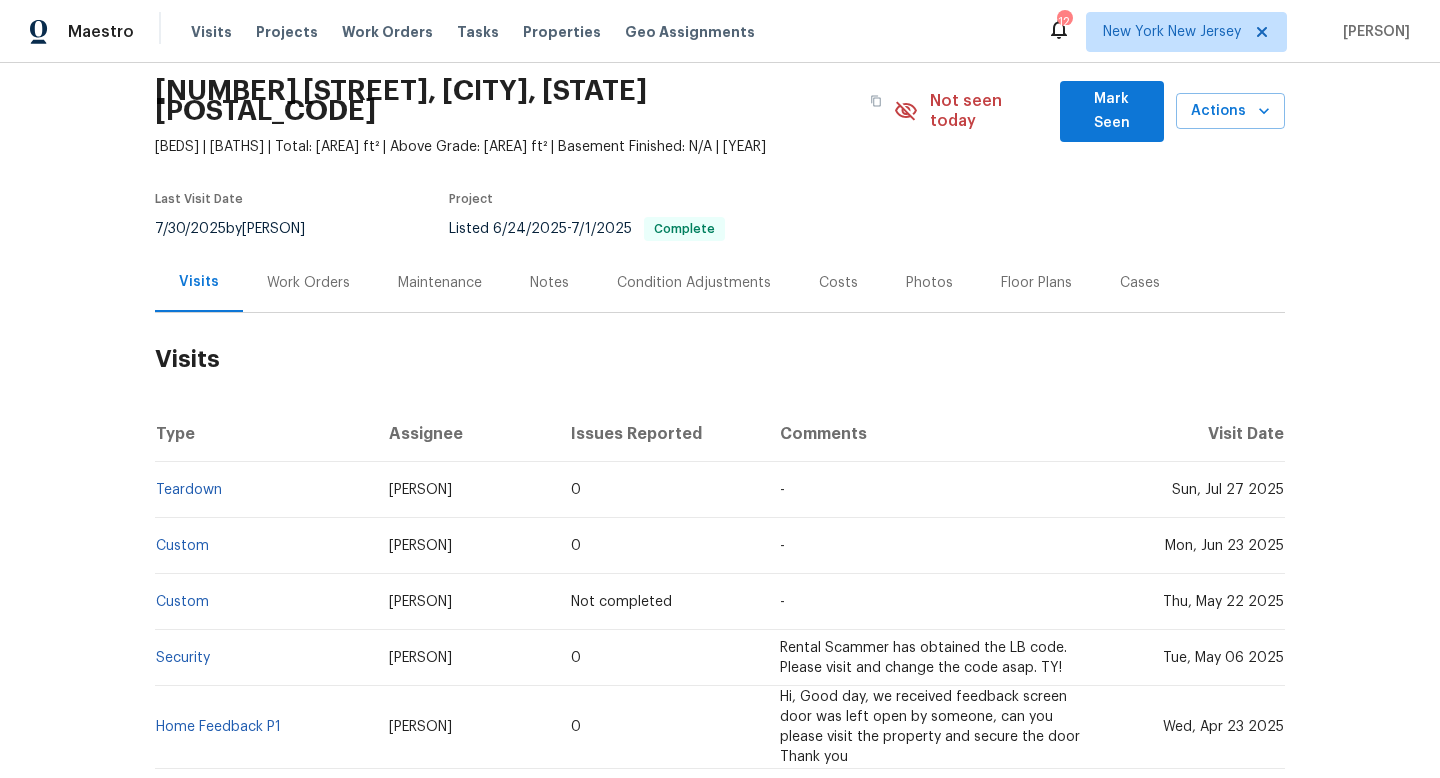scroll, scrollTop: 40, scrollLeft: 0, axis: vertical 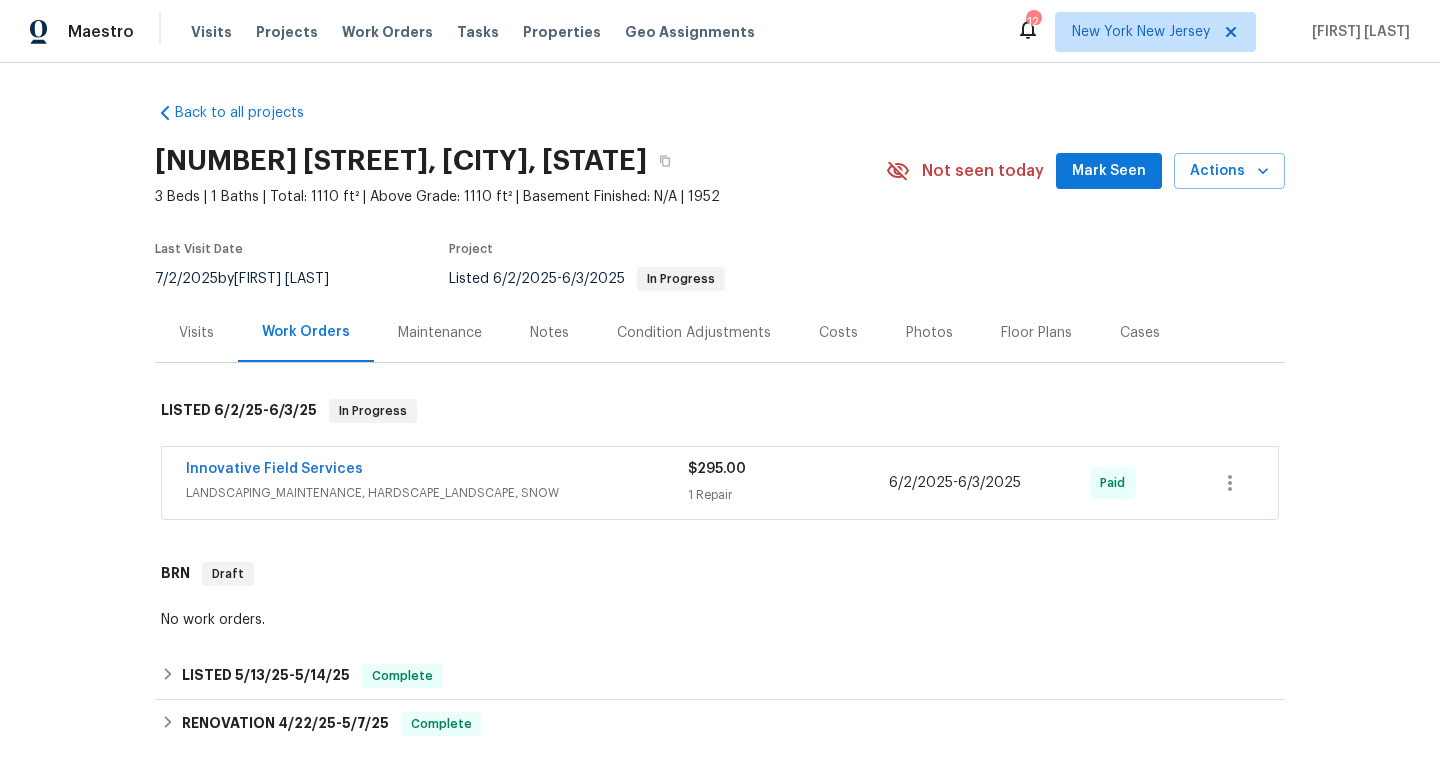 click on "Visits" at bounding box center (196, 333) 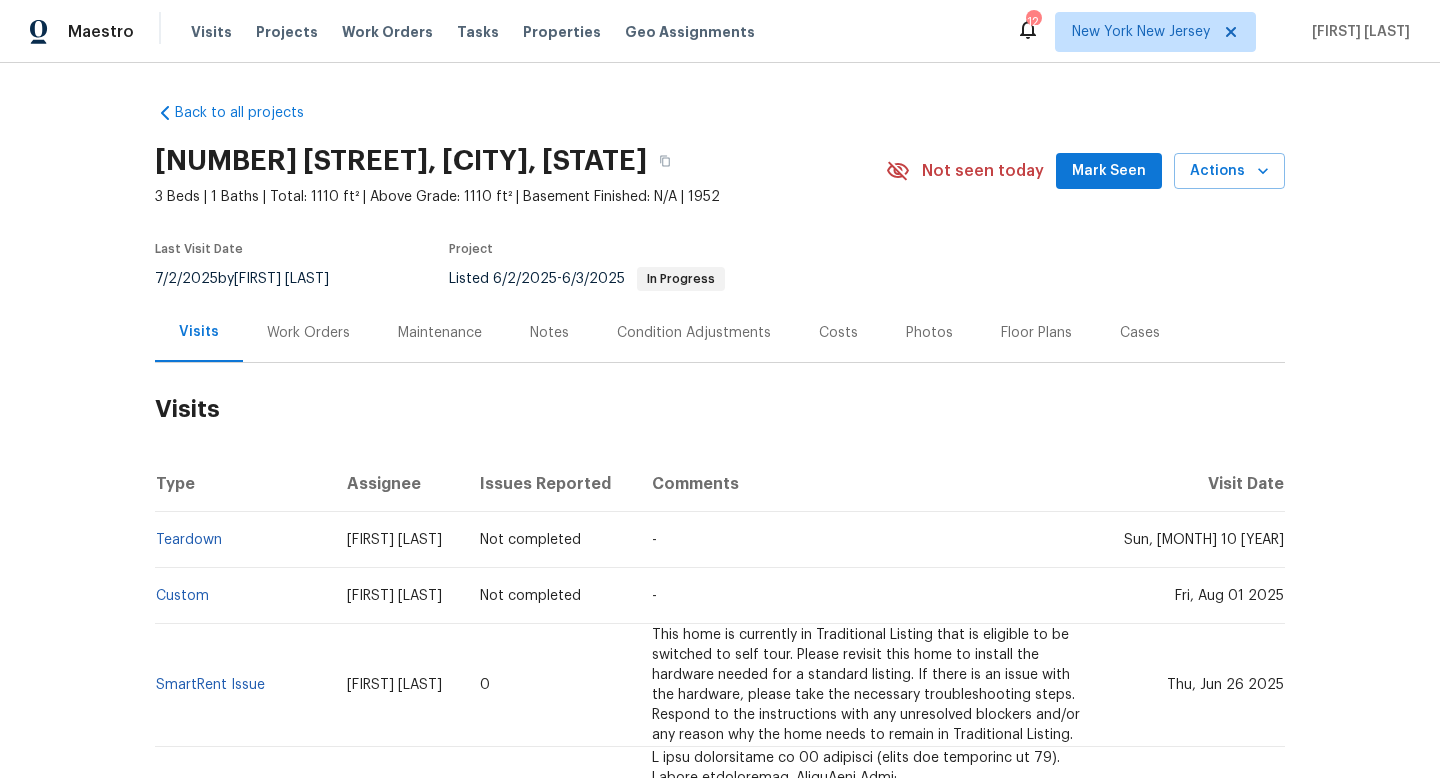 click on "Back to all projects 1689 Front St, East Meadow, NY 11554 3 Beds | 1 Baths | Total: 1110 ft² | Above Grade: 1110 ft² | Basement Finished: N/A | 1952 Not seen today Mark Seen Actions Last Visit Date 7/2/2025  by  Peter Boucher   Project Listed   6/2/2025  -  6/3/2025 In Progress Visits Work Orders Maintenance Notes Condition Adjustments Costs Photos Floor Plans Cases Visits Type Assignee Issues Reported Comments Visit Date Teardown Peter Boucher Not completed - Sun, Aug 10 2025 Custom Peter Boucher Not completed - Fri, Aug 01 2025 SmartRent Issue Peter Boucher 0 This home is currently in Traditional Listing that is eligible to be switched to self tour. Please revisit this home to install the hardware needed for a standard listing. If there is an issue with the hardware, please take the necessary troubleshooting steps. Respond to the instructions with any unresolved blockers and/or any reason why the home needs to remain in Traditional Listing. Thu, Jun 26 2025 Temperature Check Peter Boucher Not completed 0" at bounding box center [720, 420] 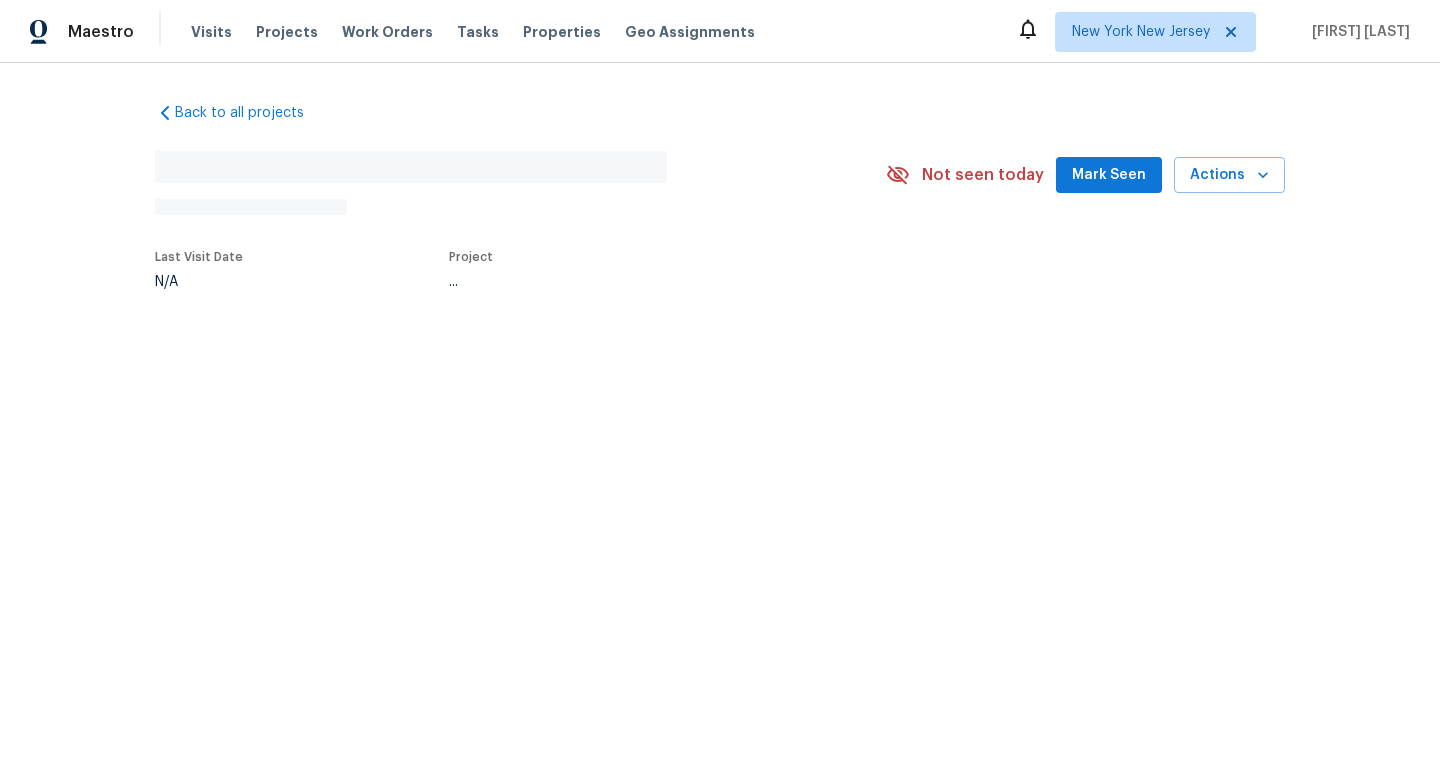 scroll, scrollTop: 0, scrollLeft: 0, axis: both 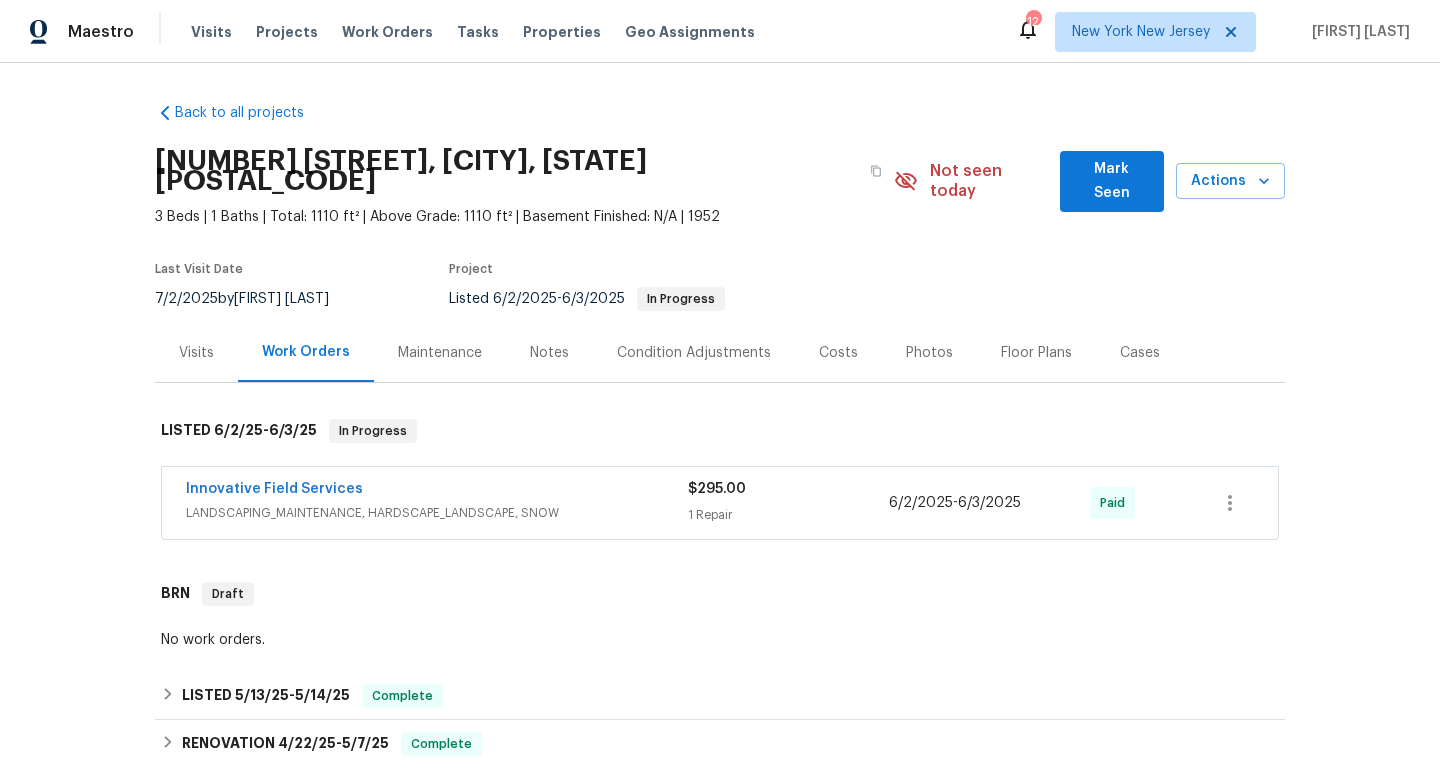 click on "Visits" at bounding box center [196, 353] 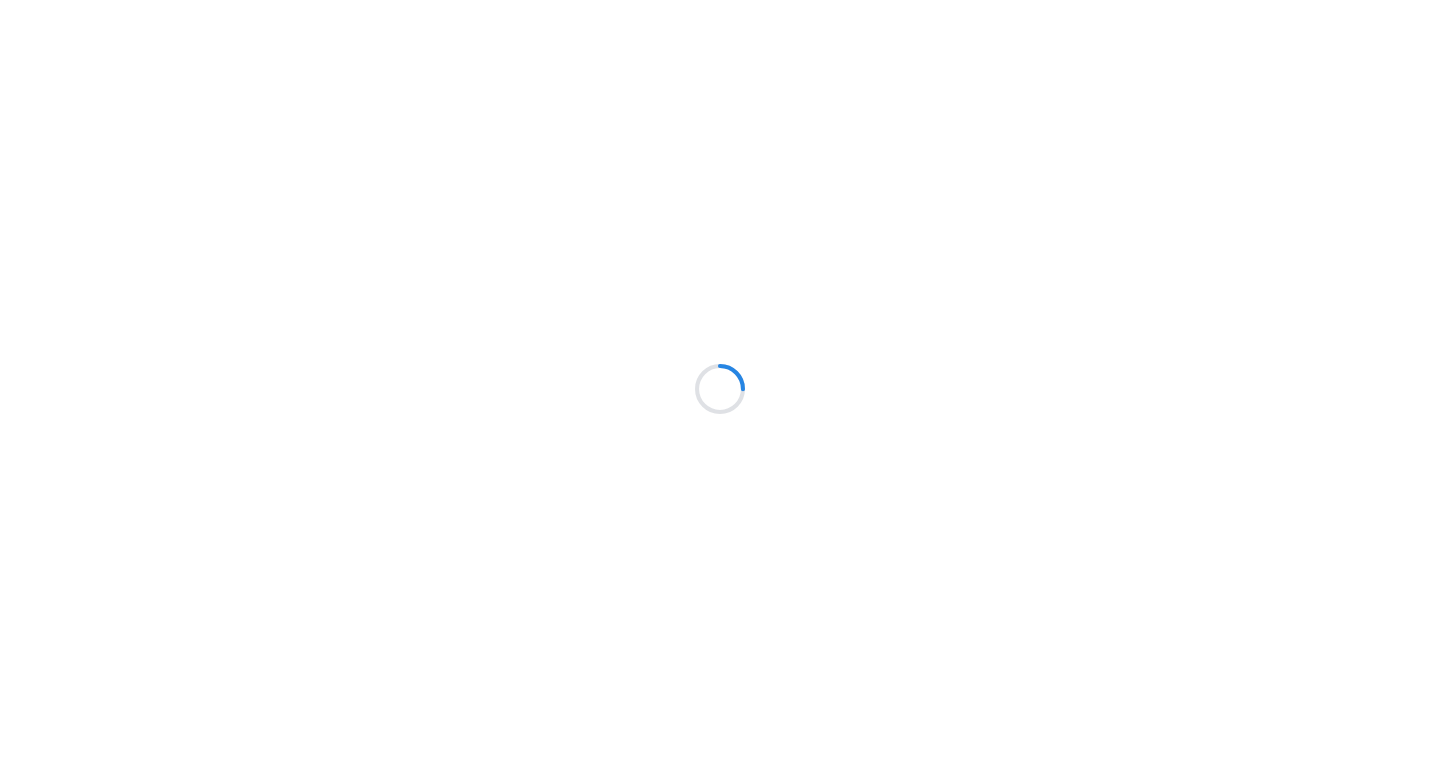 scroll, scrollTop: 0, scrollLeft: 0, axis: both 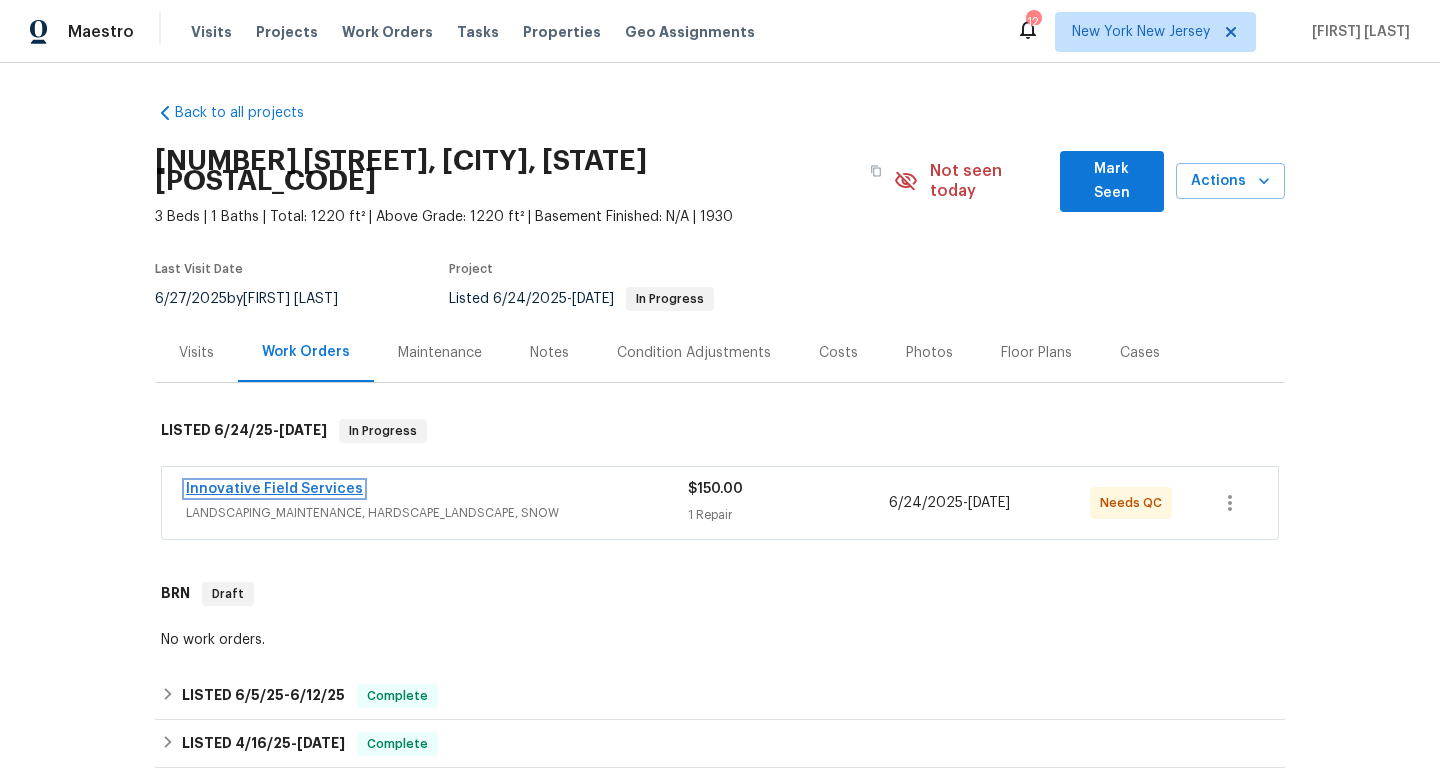 click on "Innovative Field Services" at bounding box center (274, 489) 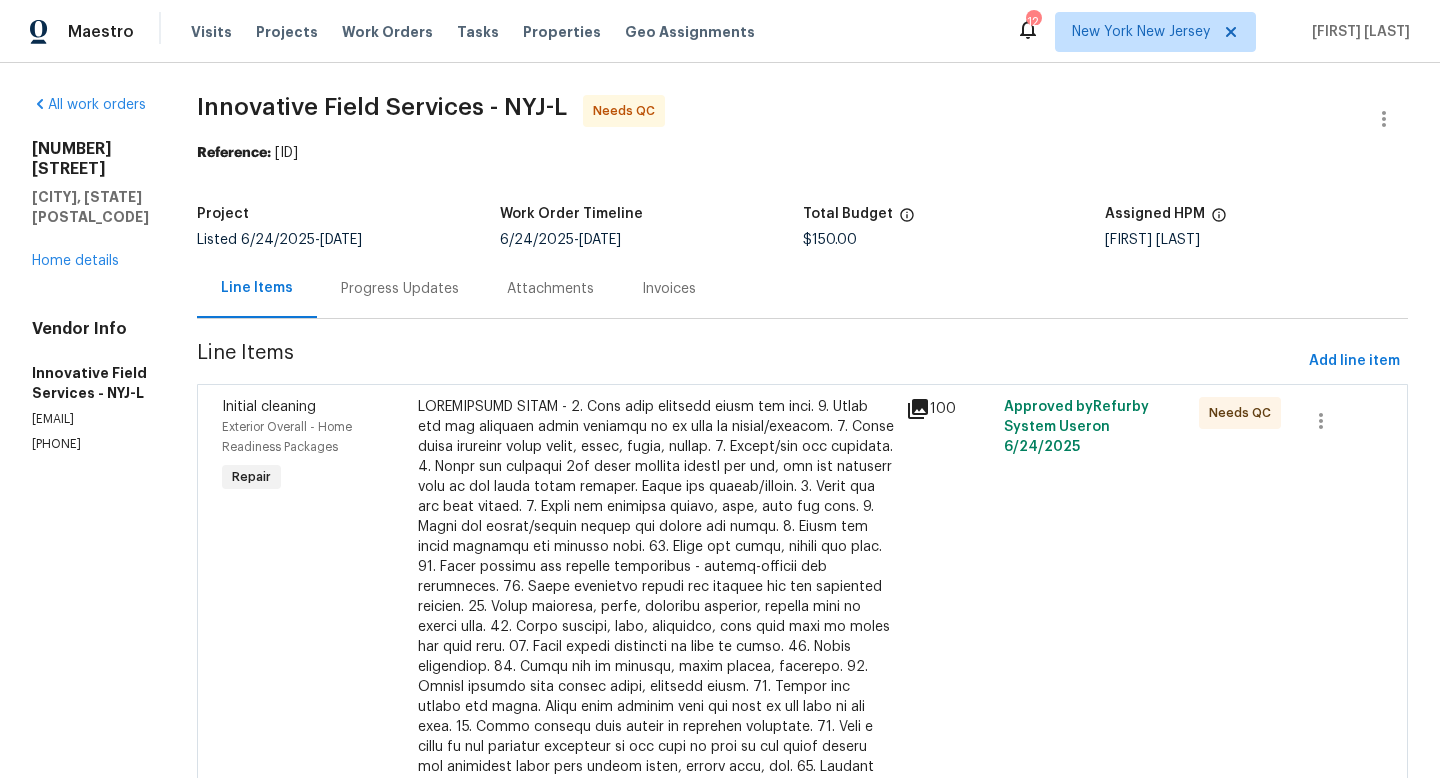 click at bounding box center [656, 597] 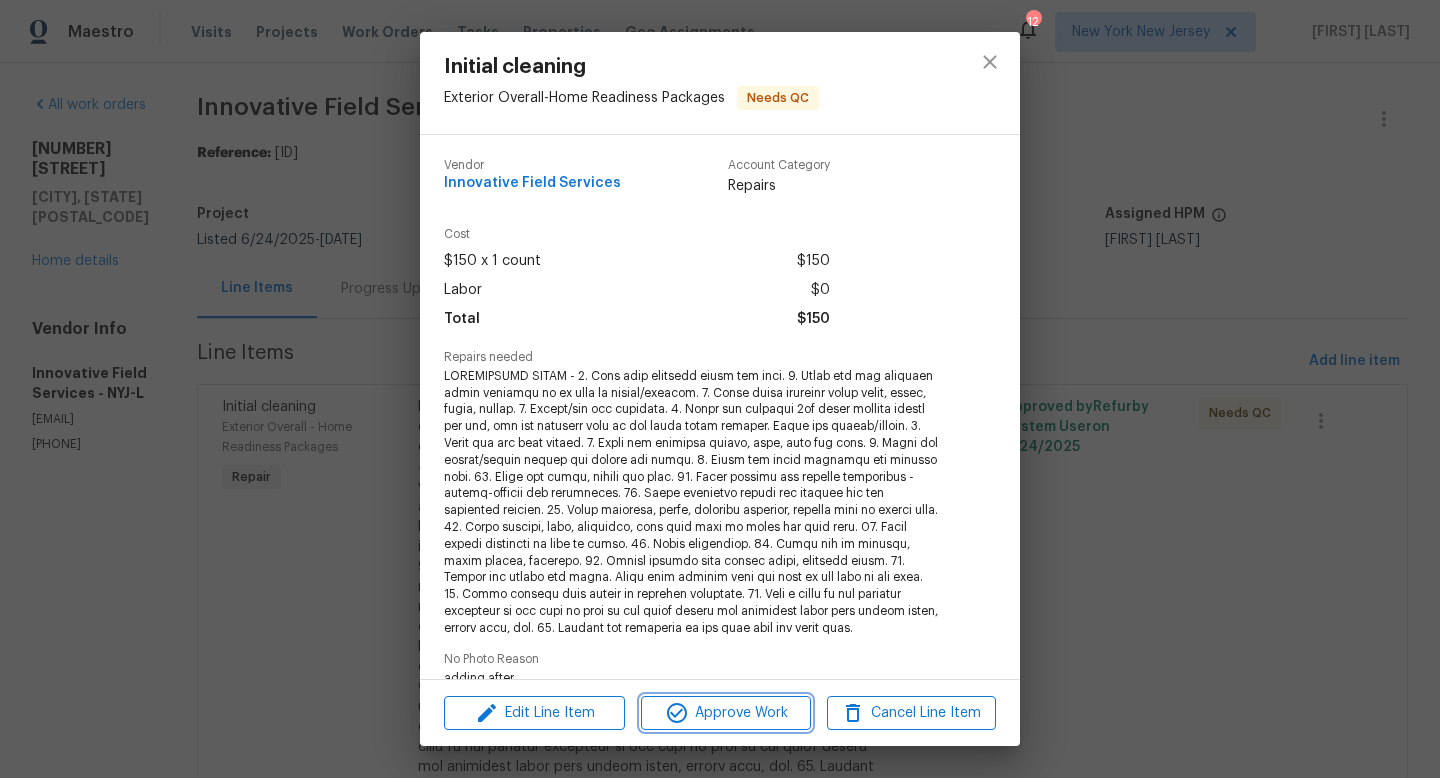 click on "Approve Work" at bounding box center (725, 713) 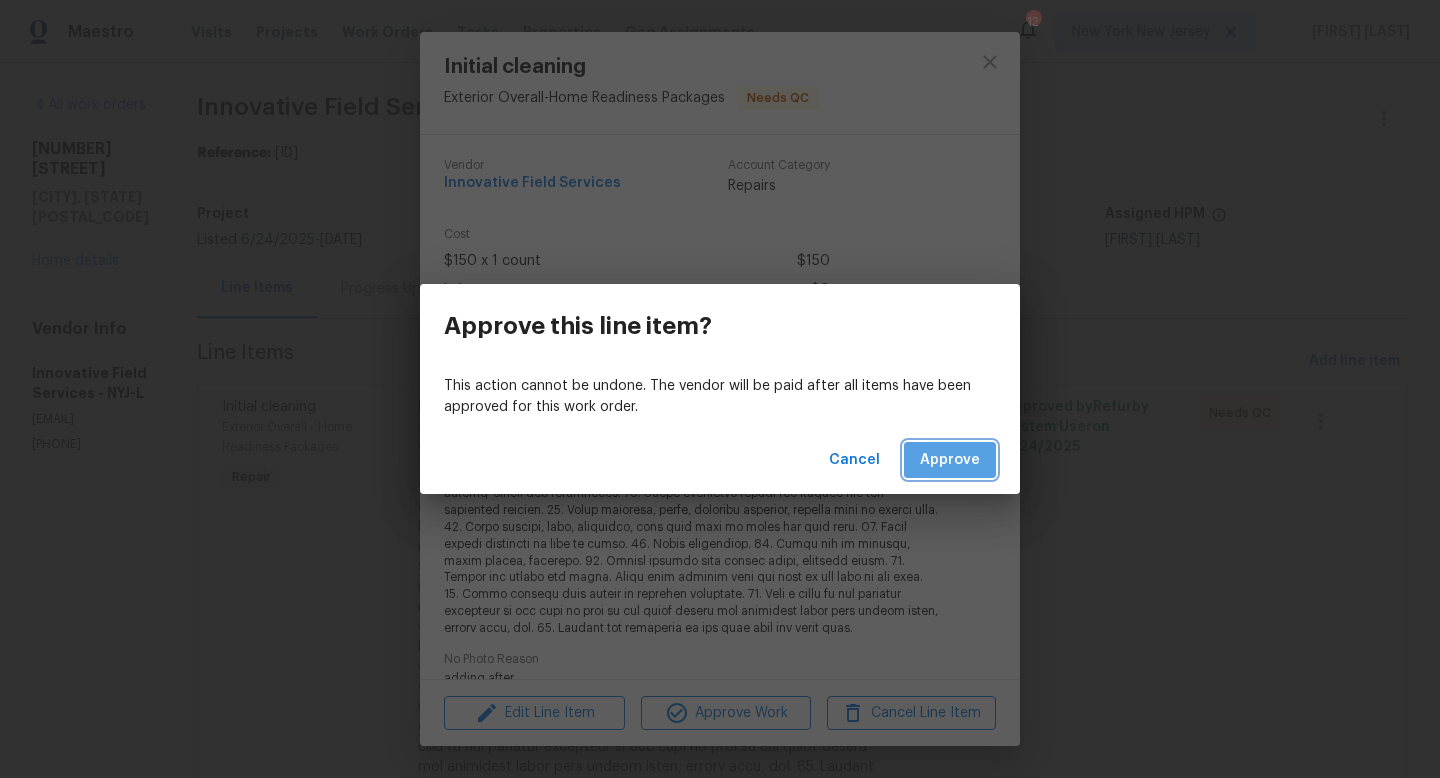 click on "Approve" at bounding box center (950, 460) 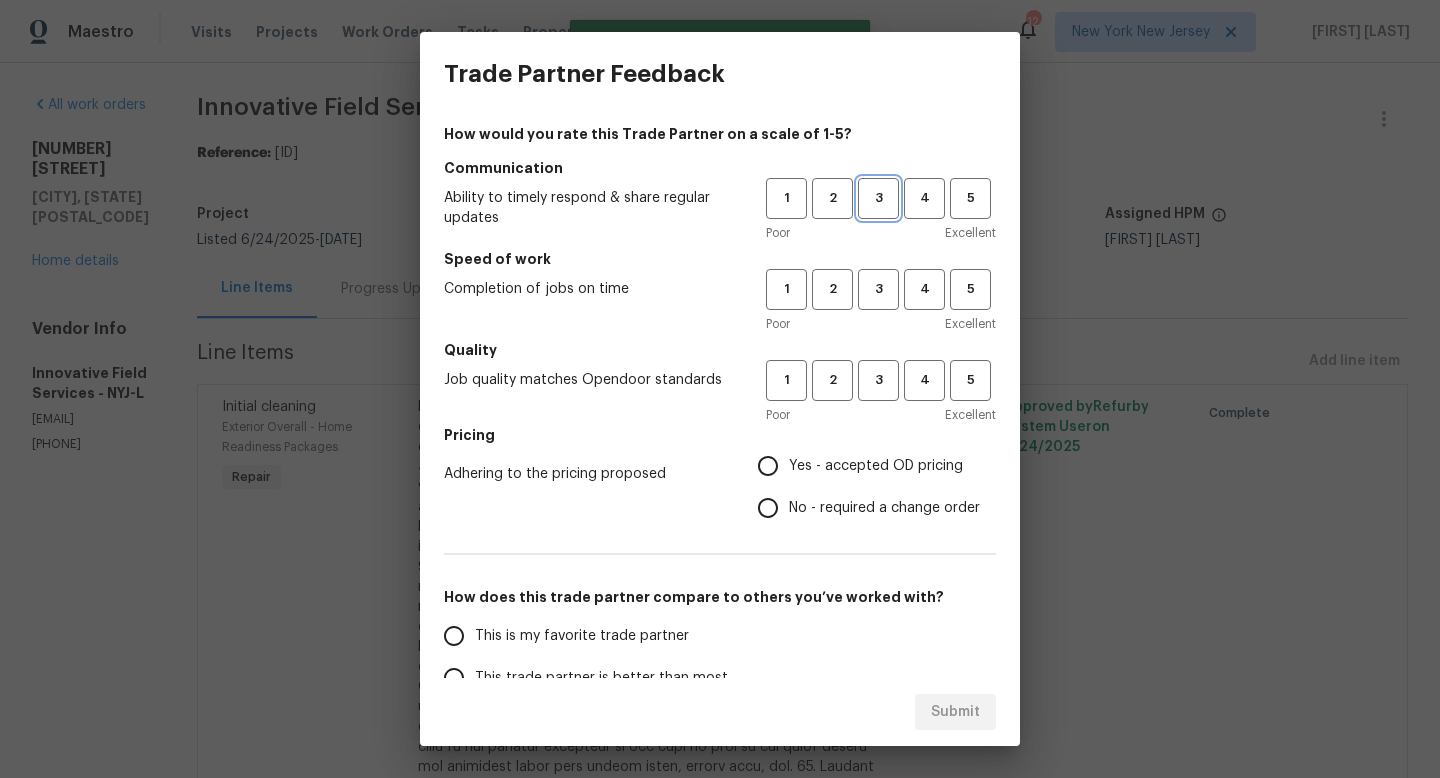click on "3" at bounding box center [878, 198] 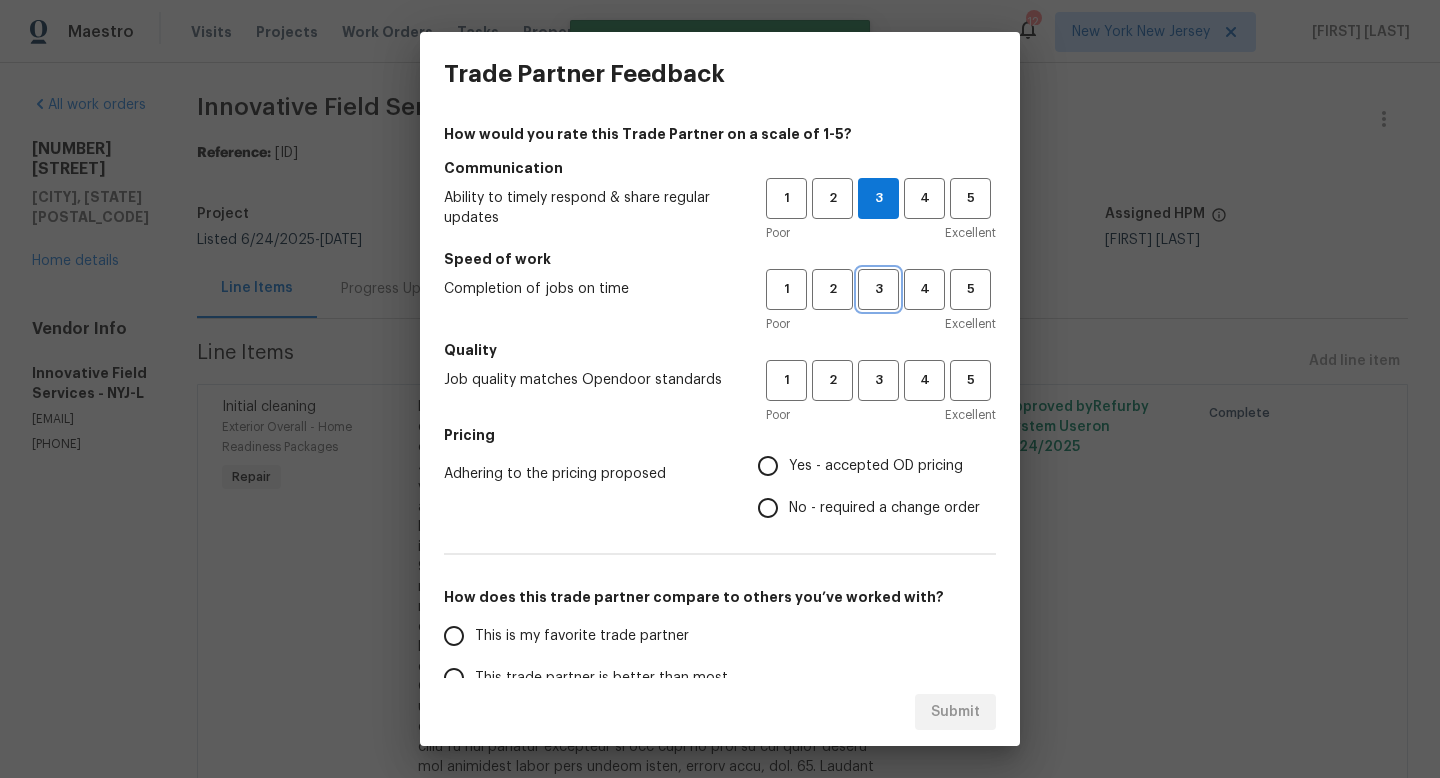 click on "3" at bounding box center (878, 289) 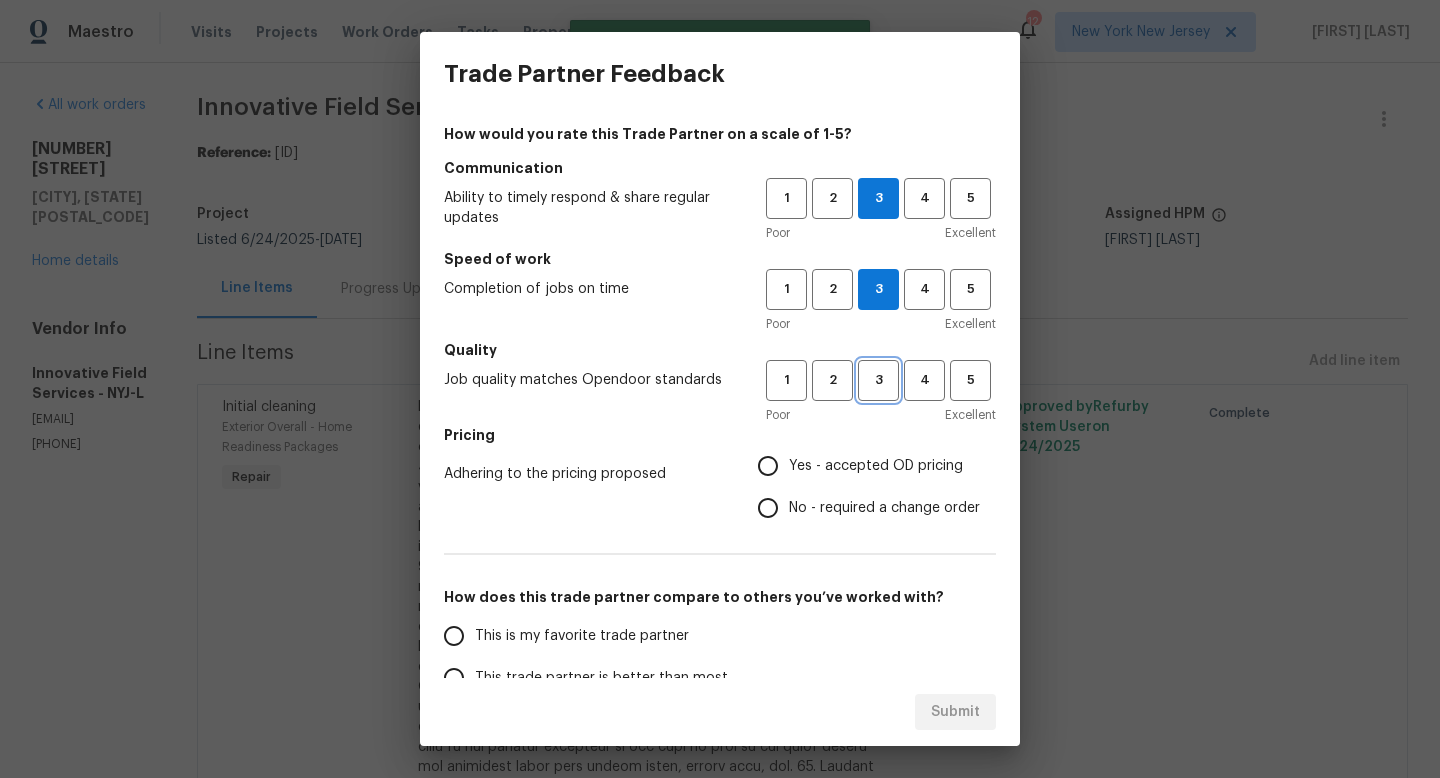 click on "3" at bounding box center [878, 380] 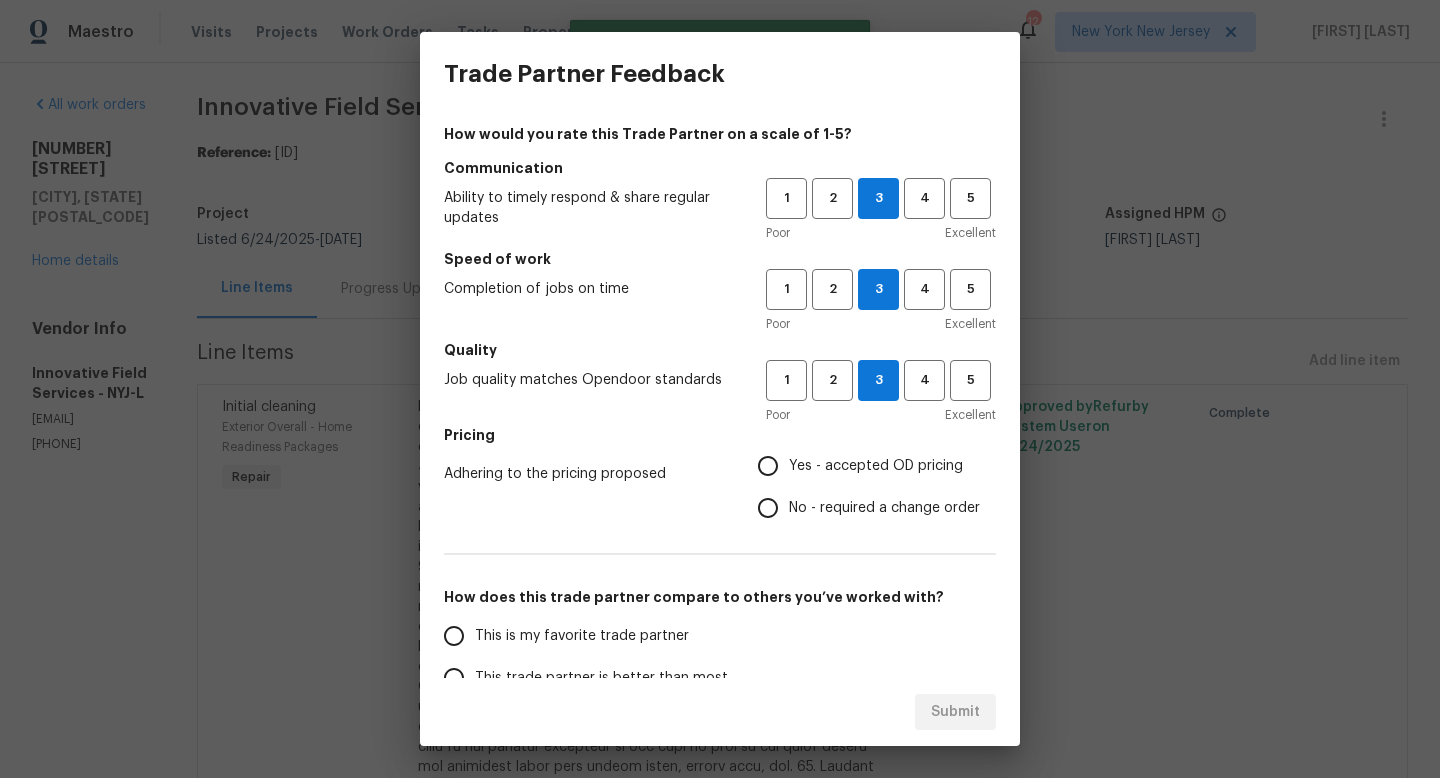 click on "Yes - accepted OD pricing" at bounding box center [876, 466] 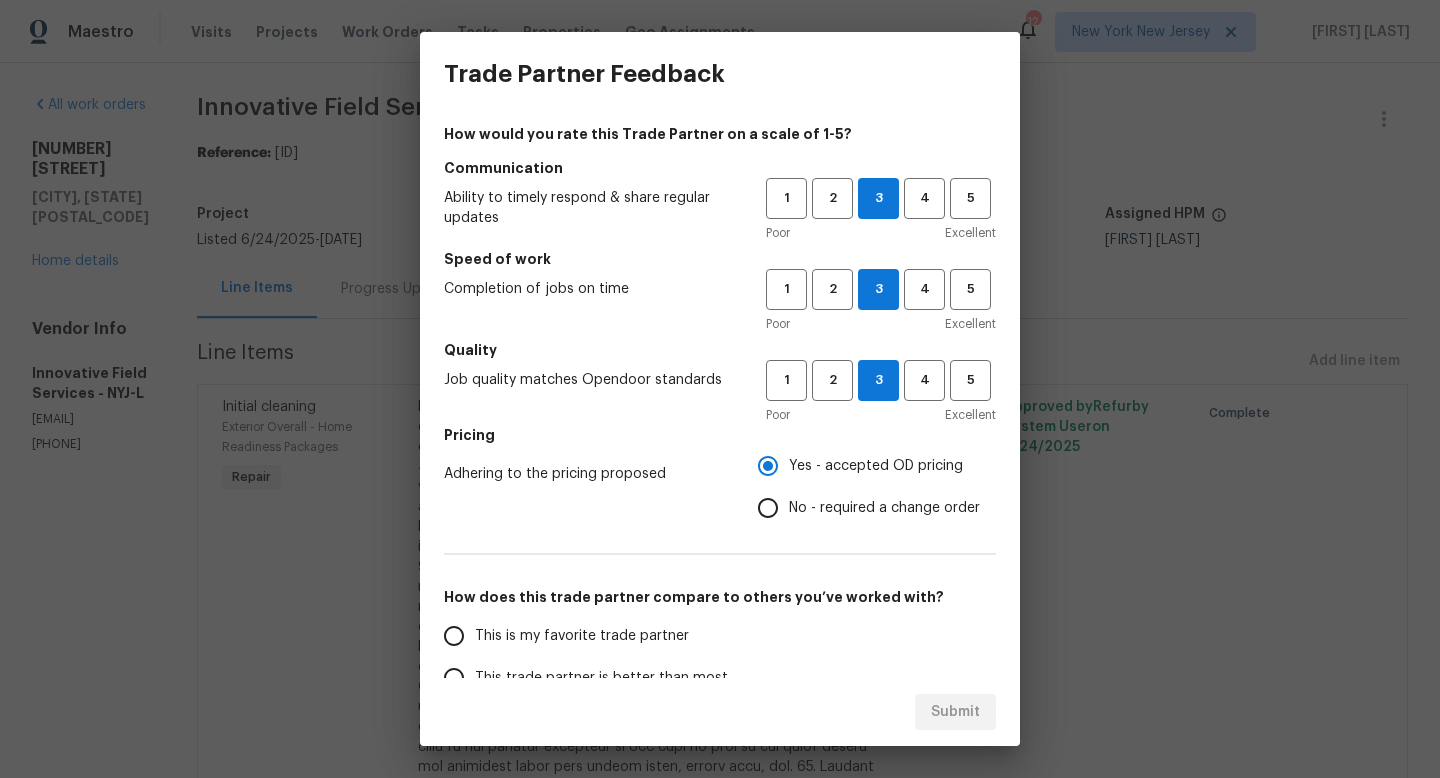click on "This trade partner is better than most" at bounding box center (601, 678) 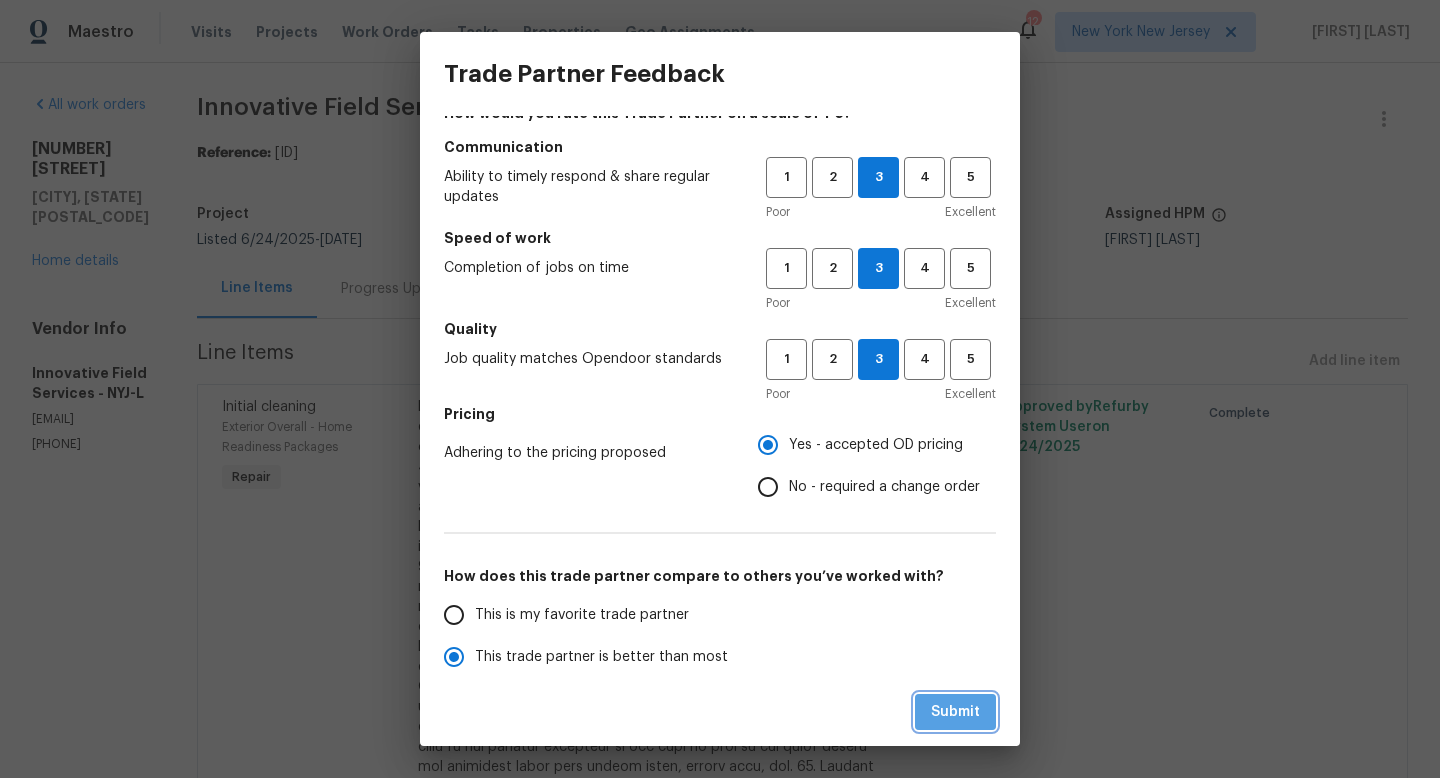click on "Submit" at bounding box center [955, 712] 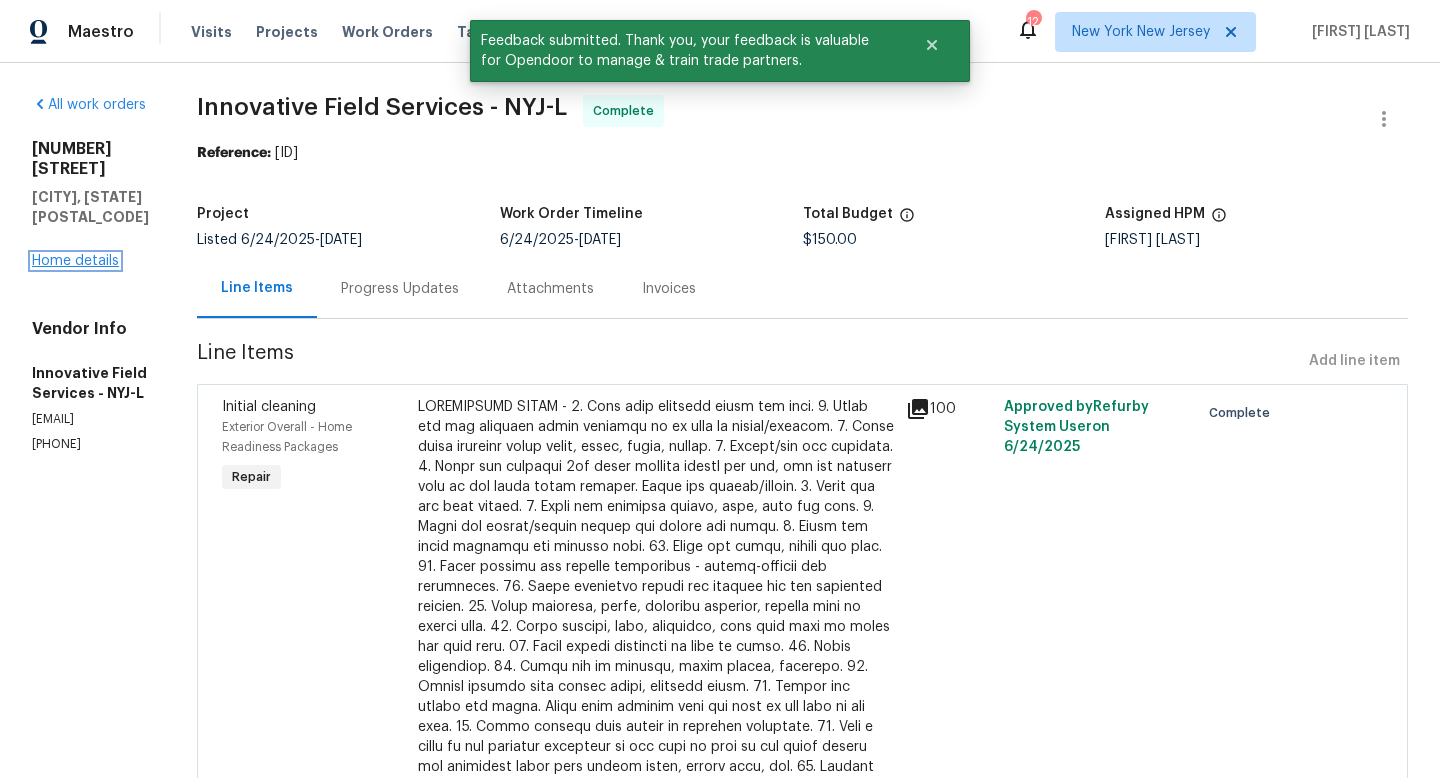 click on "Home details" at bounding box center (75, 261) 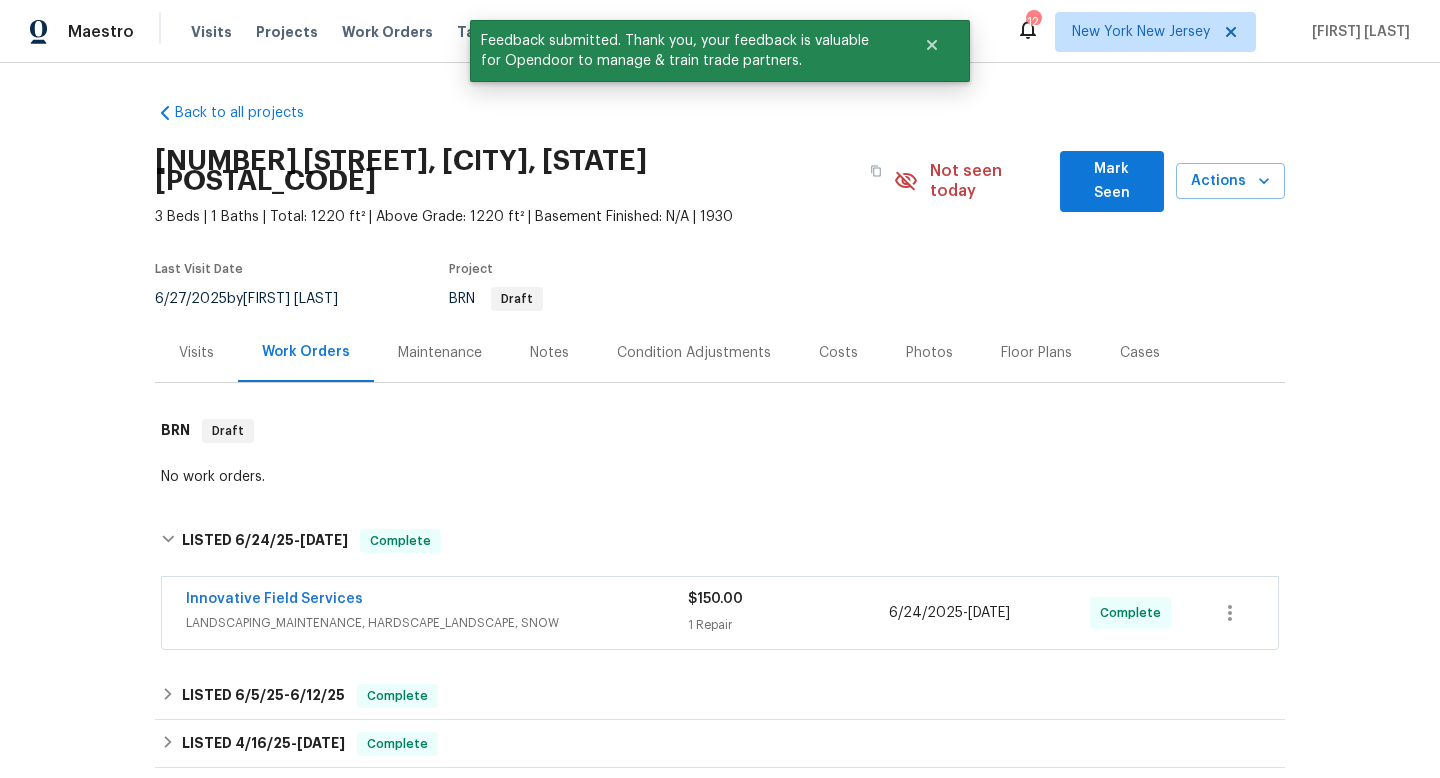 click on "Visits" at bounding box center (196, 352) 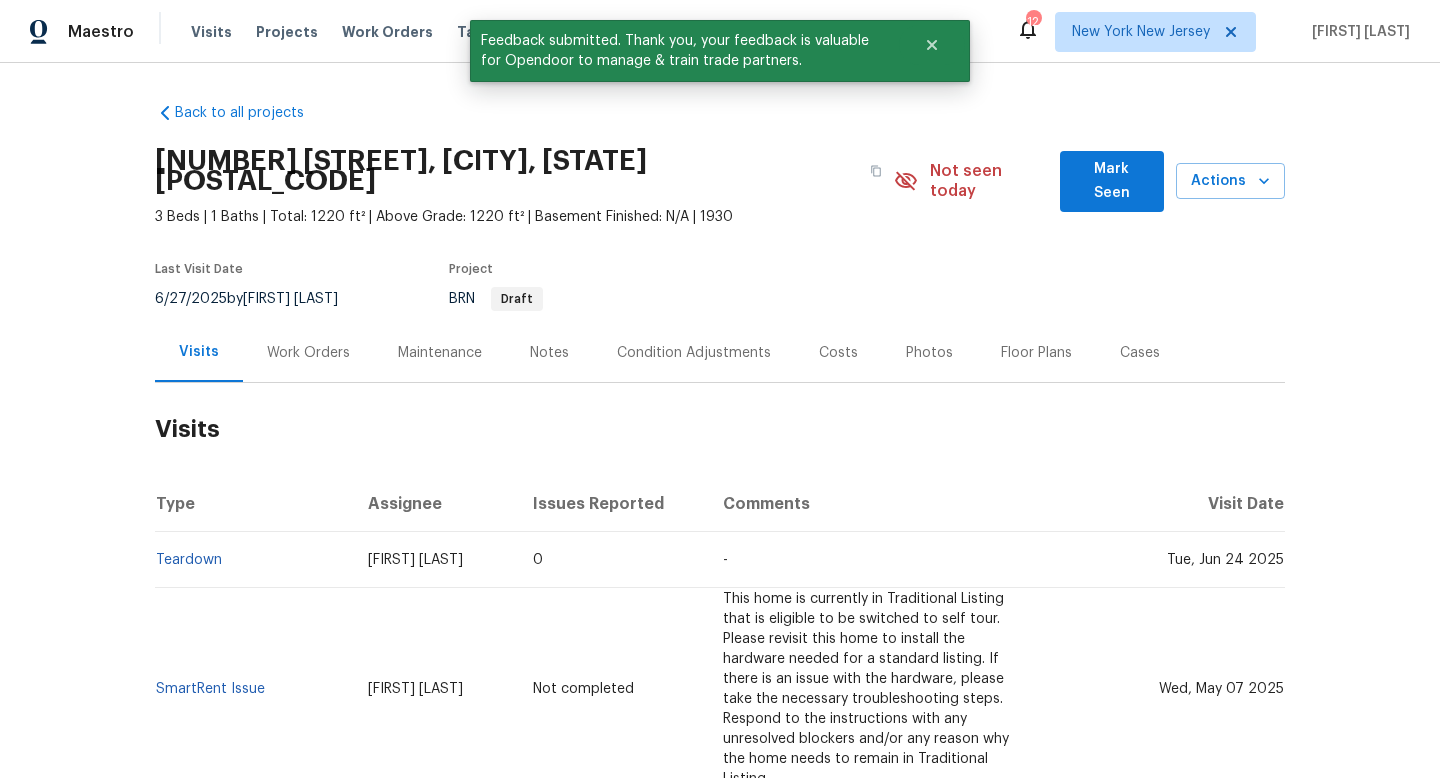 click on "Back to all projects 103 S Plank Rd, Newburgh, NY 12550 3 Beds | 1 Baths | Total: 1220 ft² | Above Grade: 1220 ft² | Basement Finished: N/A | 1930 Not seen today Mark Seen Actions Last Visit Date 6/27/2025  by  Peter Boucher   Project BRN   Draft Visits Work Orders Maintenance Notes Condition Adjustments Costs Photos Floor Plans Cases Visits Type Assignee Issues Reported Comments Visit Date Teardown Peter Boucher 0 - Tue, Jun 24 2025 SmartRent Issue Peter Boucher Not completed This home is currently in Traditional Listing that is eligible to be switched to self tour. Please revisit this home to install the hardware needed for a standard listing. If there is an issue with the hardware, please take the necessary troubleshooting steps. Respond to the instructions with any unresolved blockers and/or any reason why the home needs to remain in Traditional Listing. Wed, May 07 2025 Custom Anthony Andreala 0 - Tue, Apr 29 2025 Progress Peter Boucher 0 - Tue, Feb 04 2025 Bring On Market (BOM) Peter Boucher 0 Setup 0" at bounding box center (720, 420) 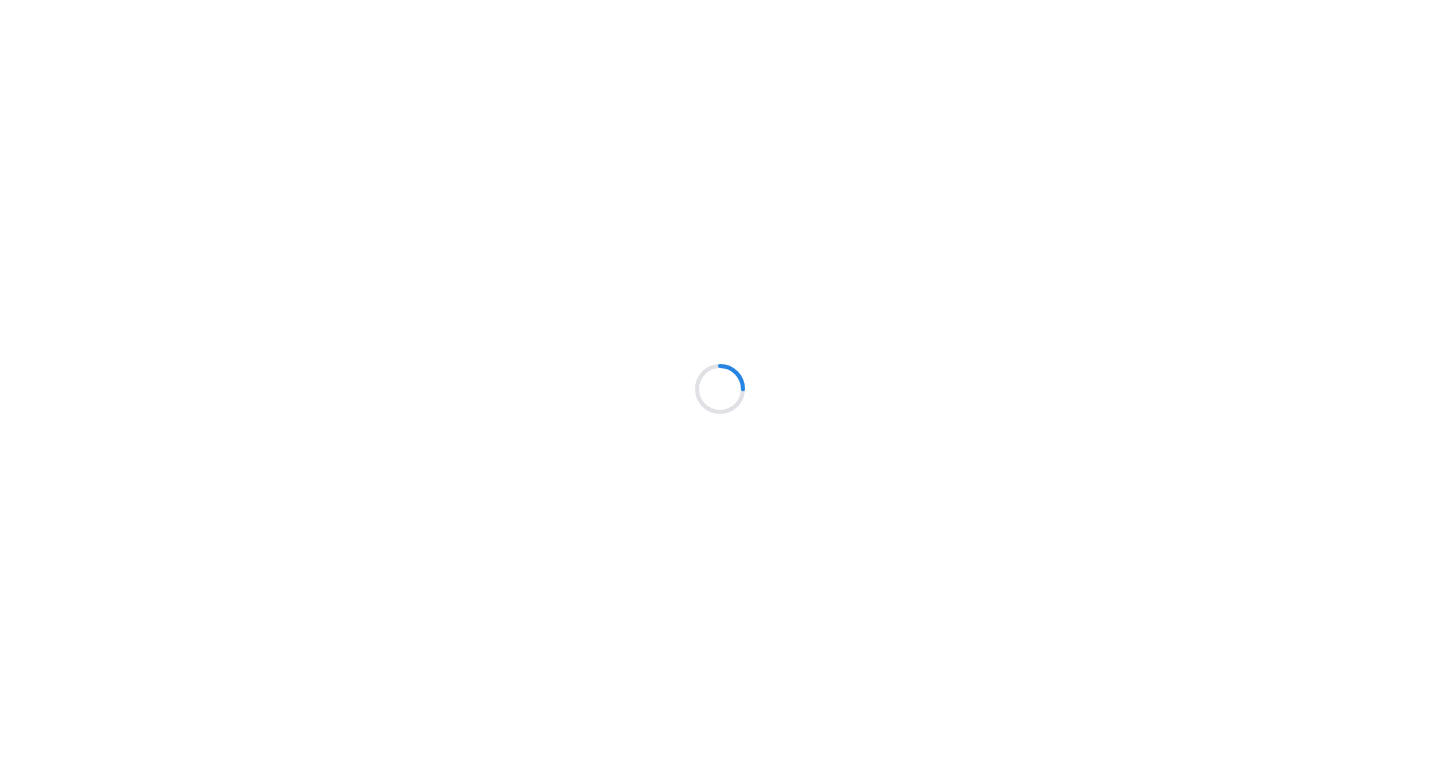 scroll, scrollTop: 0, scrollLeft: 0, axis: both 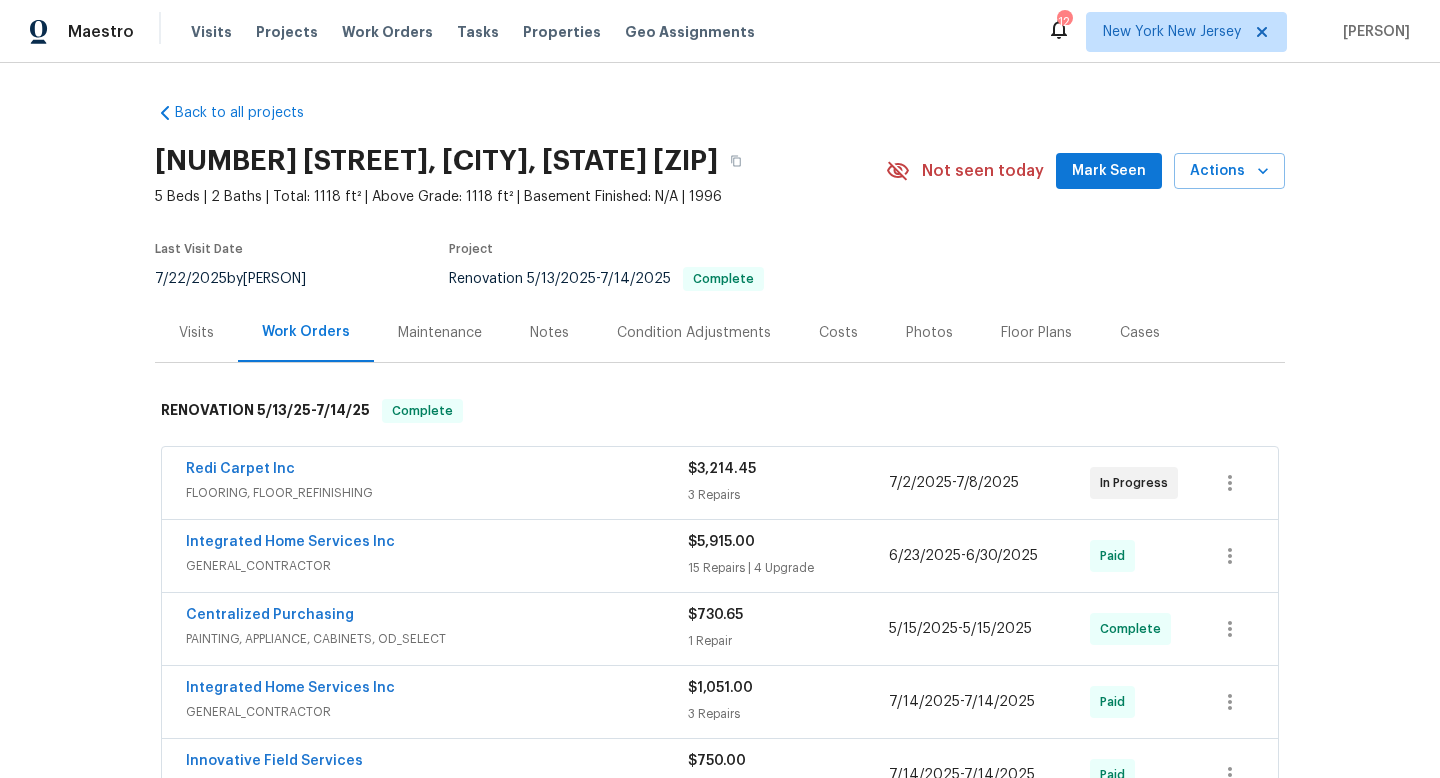 click on "Visits" at bounding box center (196, 333) 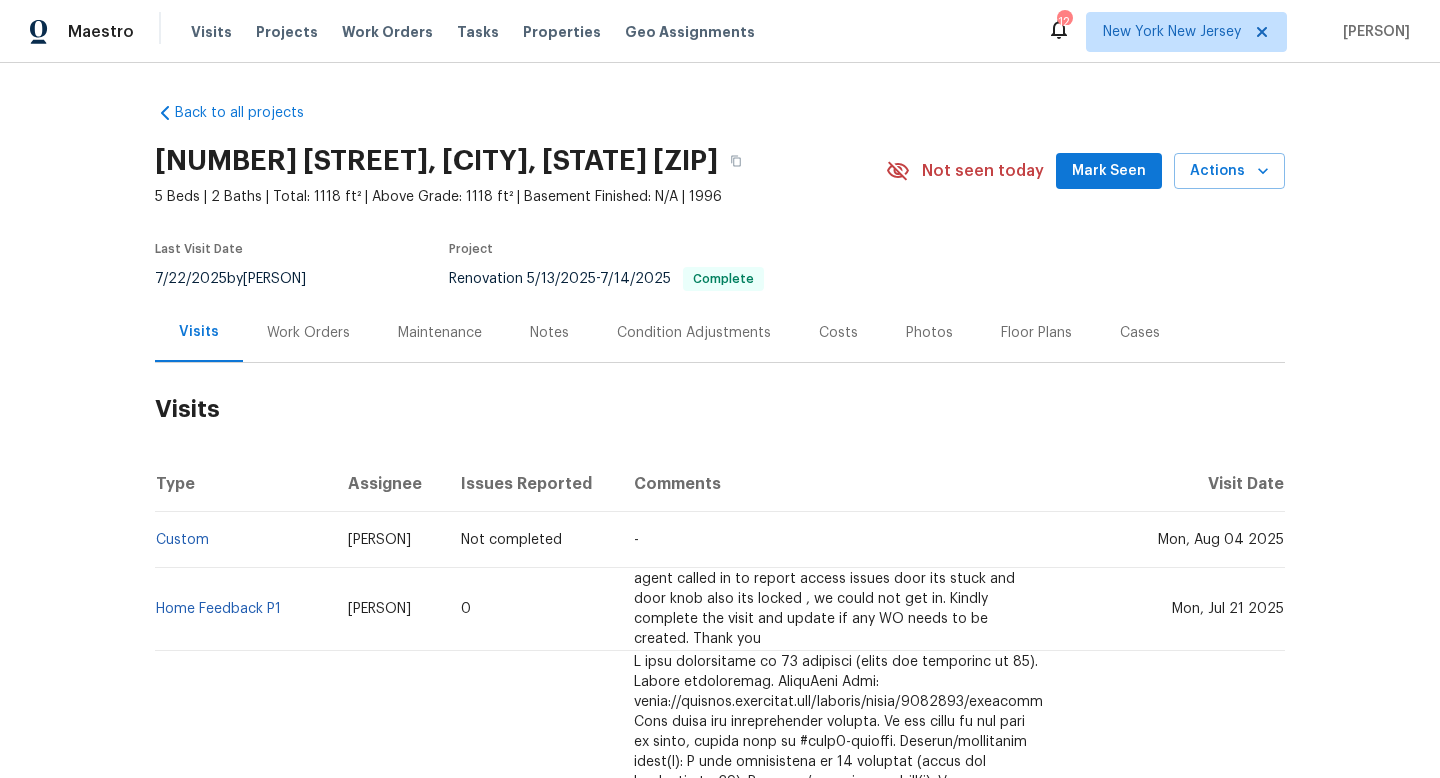 click on "Back to all projects [NUMBER] [STREET], [CITY], [STATE] [ZIP] [NUMBER] Beds | [NUMBER] Baths | Total: [NUMBER] ft² | Above Grade: [NUMBER] ft² | Basement Finished: N/A | [YEAR] Not seen today [PERSON] Seen Actions Last Visit Date [DATE] by [PERSON] Project Renovation [DATE] - [DATE] Complete Visits Work Orders Maintenance Notes Condition Adjustments Costs Photos Floor Plans Cases Visits Type Assignee Issues Reported Comments Visit Date Custom [PERSON] Not completed - [DAY], [MONTH] [DATE] [YEAR] Home Feedback P1 [PERSON] [NUMBER] agent called in to report access issues door its stuck and door knob also its locked , we could not get in. Kindly complete the visit and update if any WO needs to be created. Thank you [DAY], [MONTH] [DATE] [YEAR] Temperature Check [PERSON] Not completed [DAY], [MONTH] [DATE] [YEAR] Custom [PERSON] [NUMBER] - [DAY], [MONTH] [DATE] [YEAR] Quality Control [PERSON] [NUMBER] Auto-generated Visit [DAY], [MONTH] [DATE] [YEAR] Setup [PERSON] [NUMBER] Auto-generated visit. Scheduled for the same time as QC Visit. [DAY], [MONTH] [DATE] [YEAR] Progress [PERSON] [NUMBER] -" at bounding box center [720, 420] 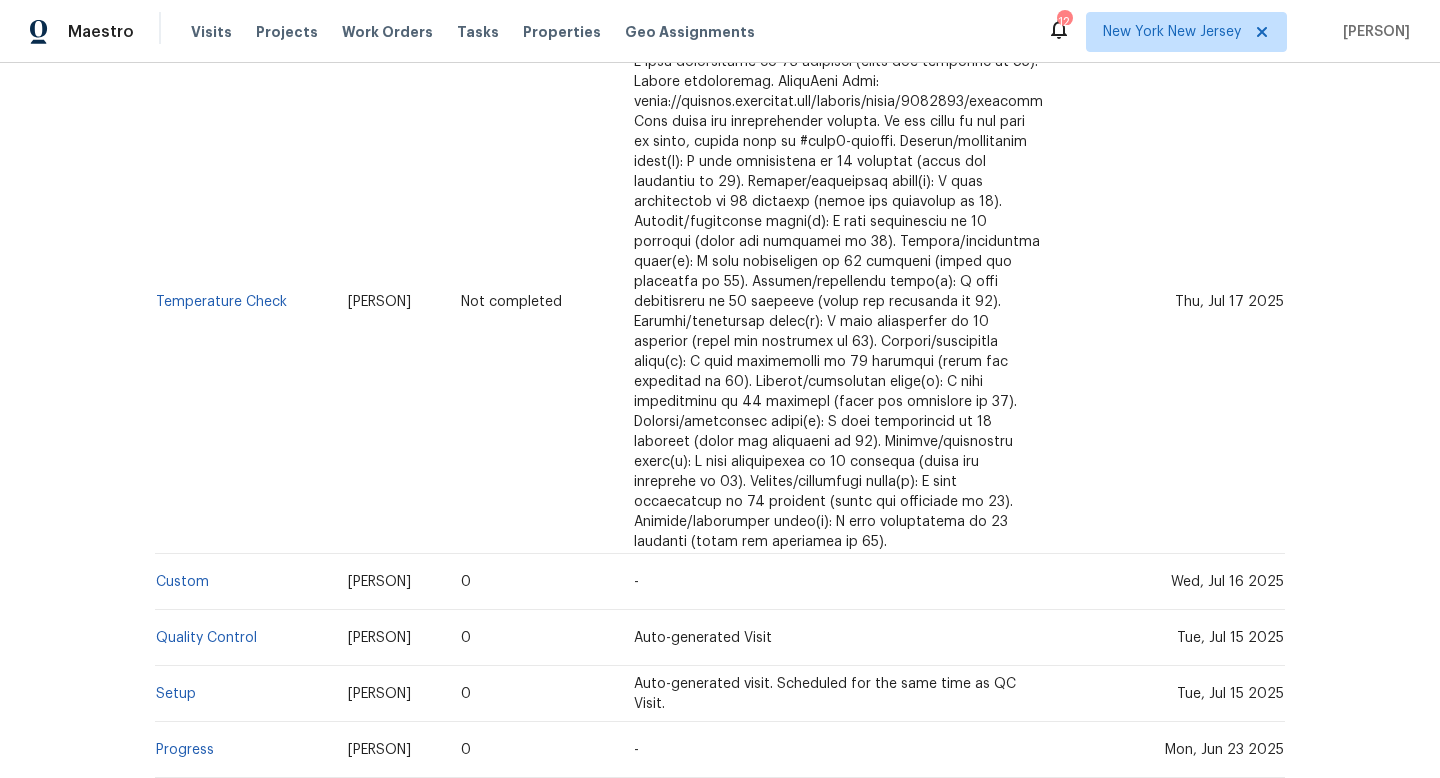 scroll, scrollTop: 640, scrollLeft: 0, axis: vertical 